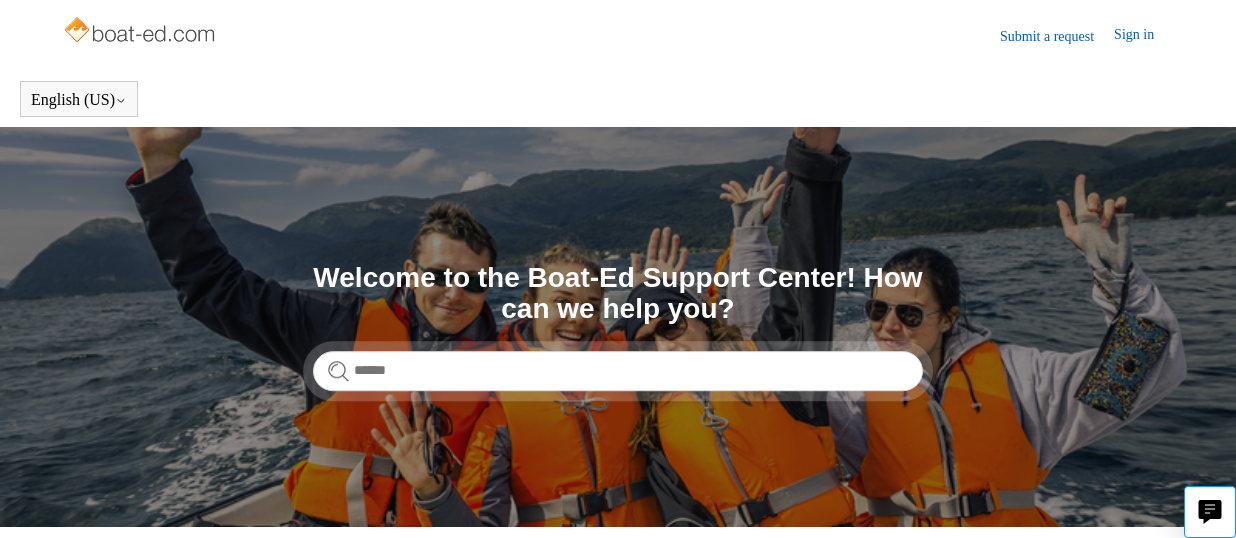 scroll, scrollTop: 0, scrollLeft: 0, axis: both 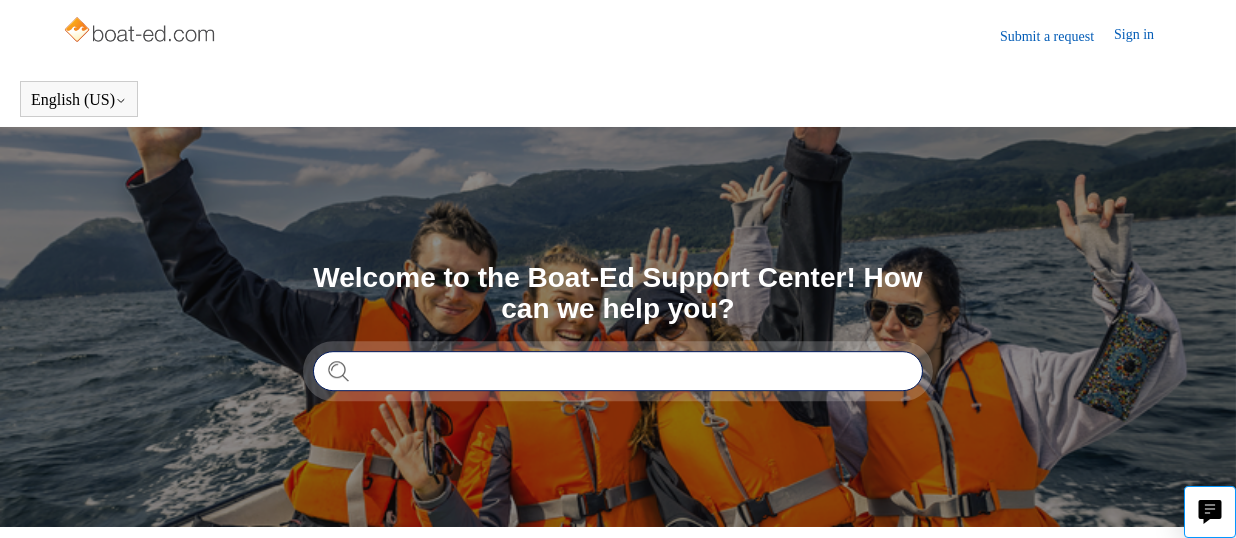 click at bounding box center [618, 371] 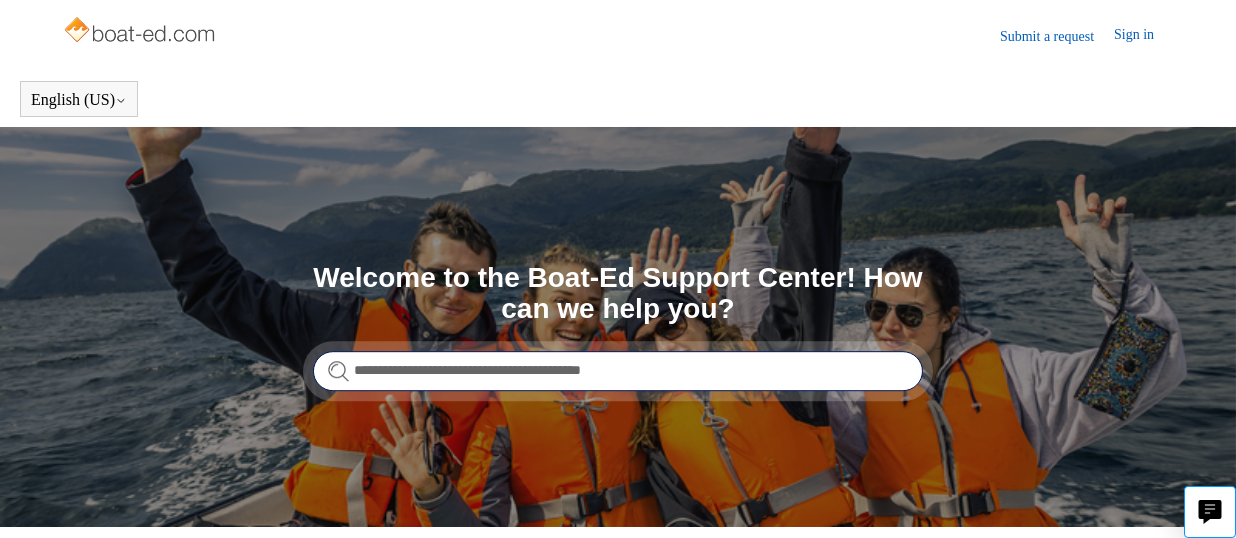 type on "**********" 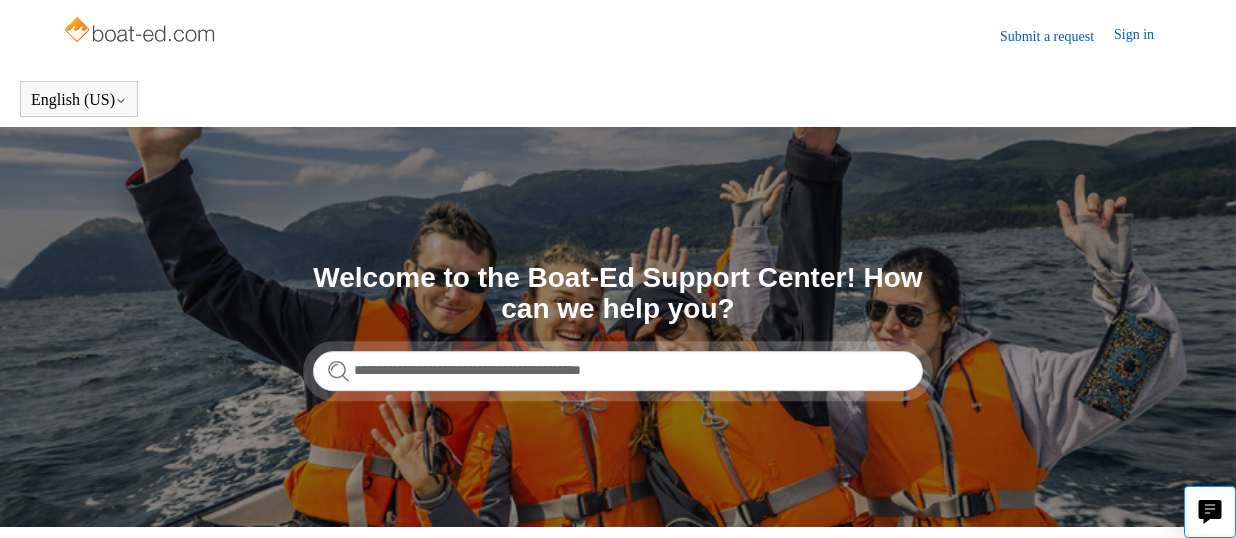 click on "**********" at bounding box center [618, 371] 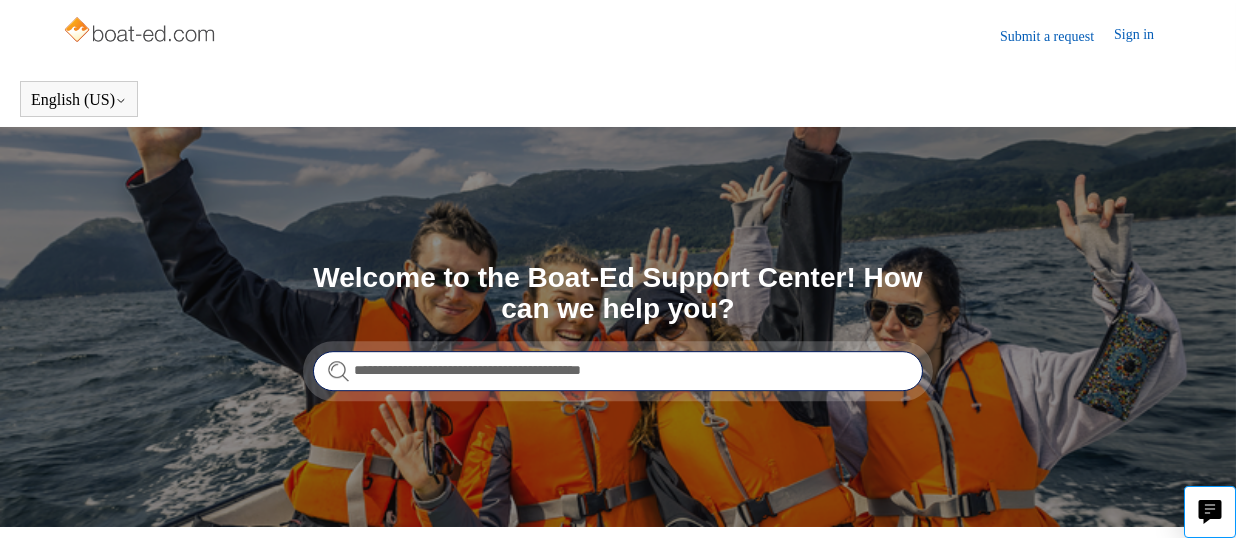 click on "**********" at bounding box center (618, 371) 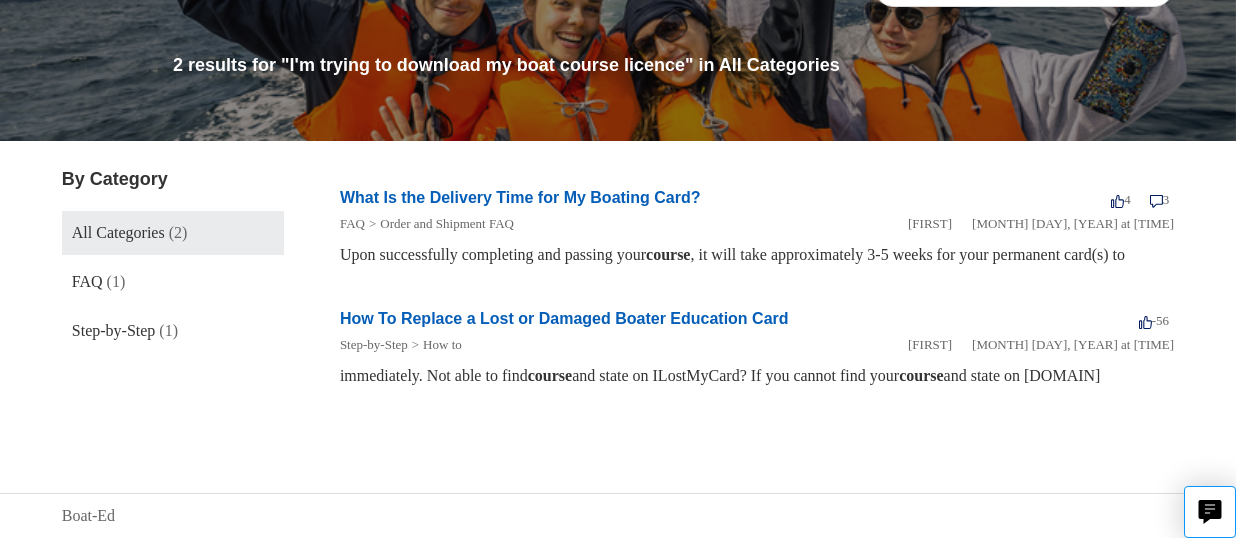 scroll, scrollTop: 256, scrollLeft: 0, axis: vertical 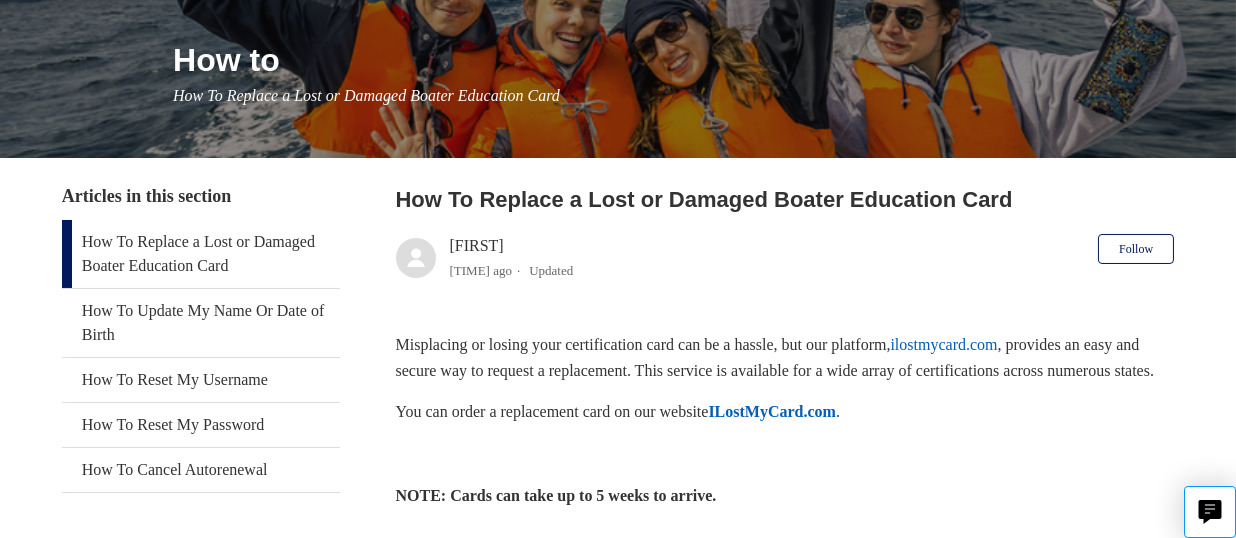 click on "How To Replace a Lost or Damaged Boater Education Card" at bounding box center (201, 254) 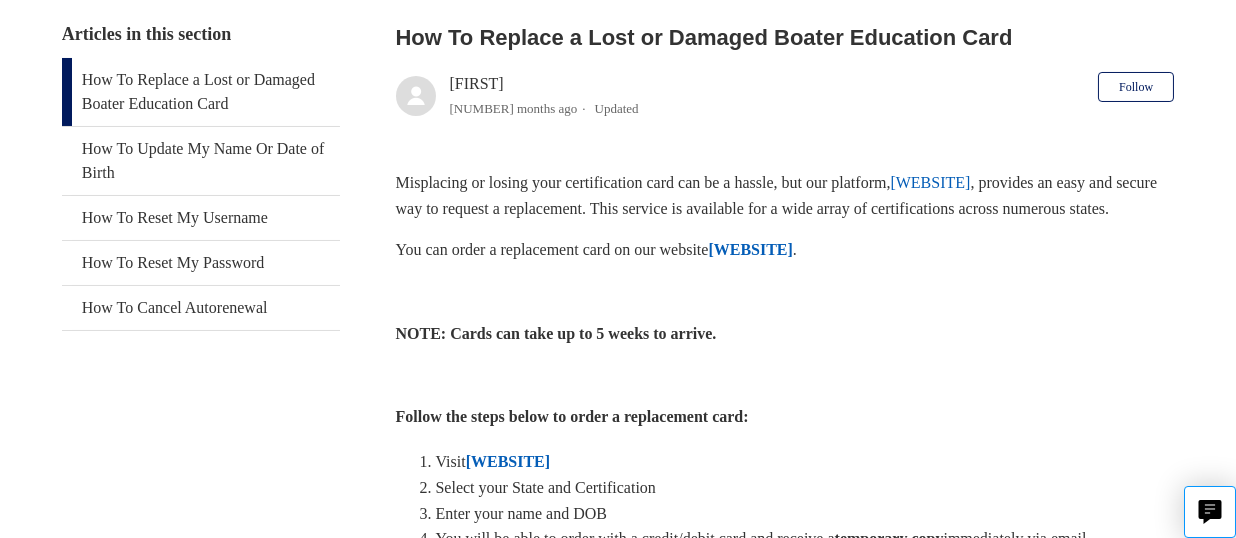 scroll, scrollTop: 394, scrollLeft: 0, axis: vertical 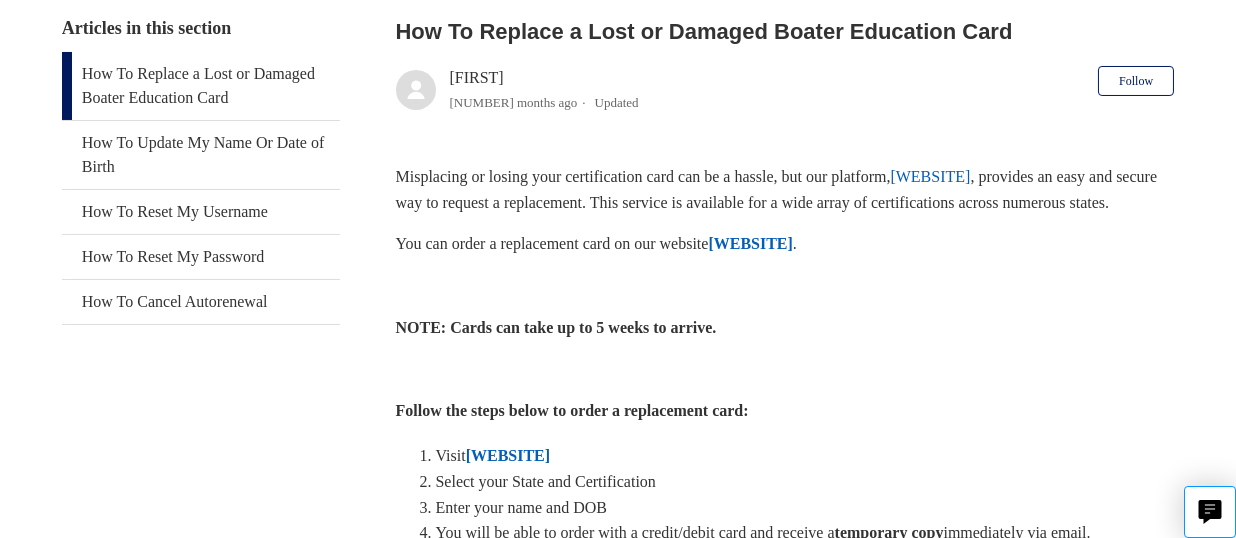 click on "Follow the steps below to order a replacement card:" at bounding box center [785, 411] 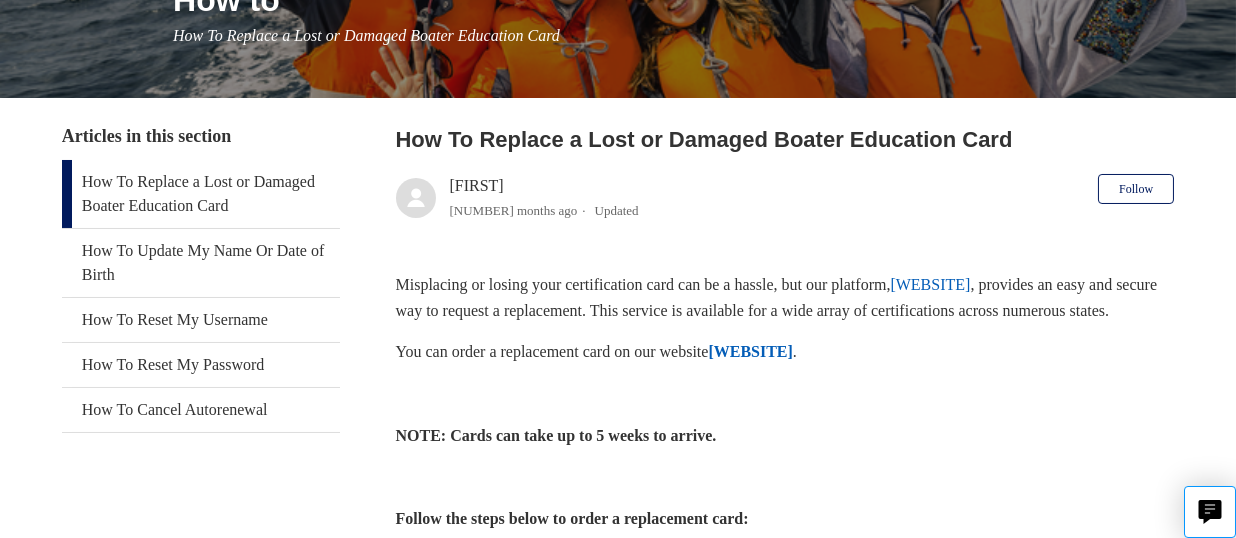 scroll, scrollTop: 285, scrollLeft: 0, axis: vertical 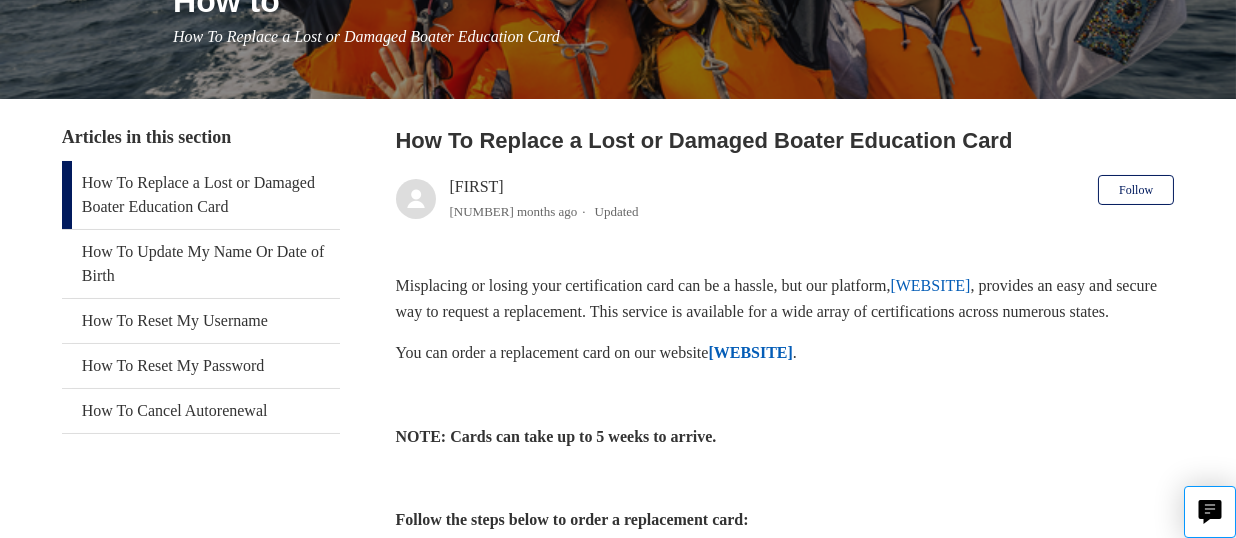 click on "ILostMyCard.com" at bounding box center [750, 352] 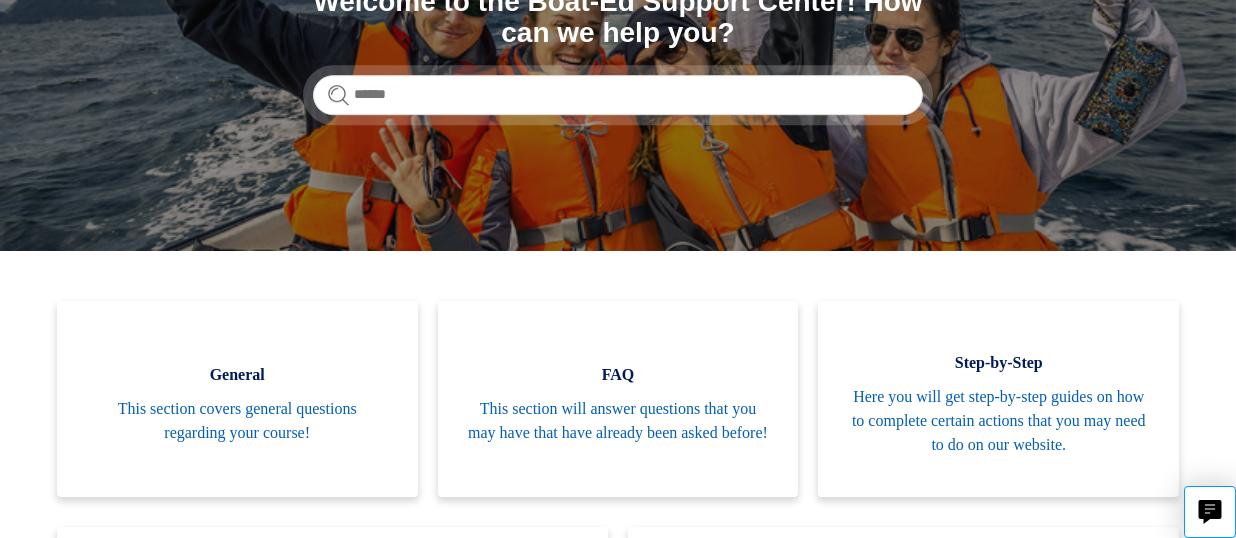 scroll, scrollTop: 278, scrollLeft: 0, axis: vertical 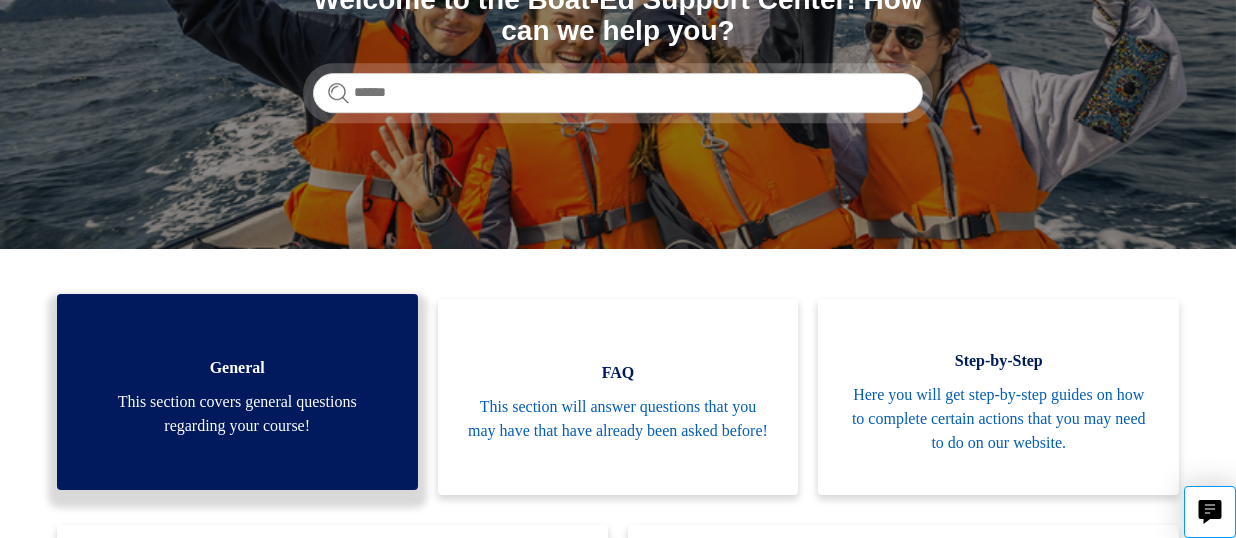 click on "This section covers general questions regarding your course!" at bounding box center (237, 414) 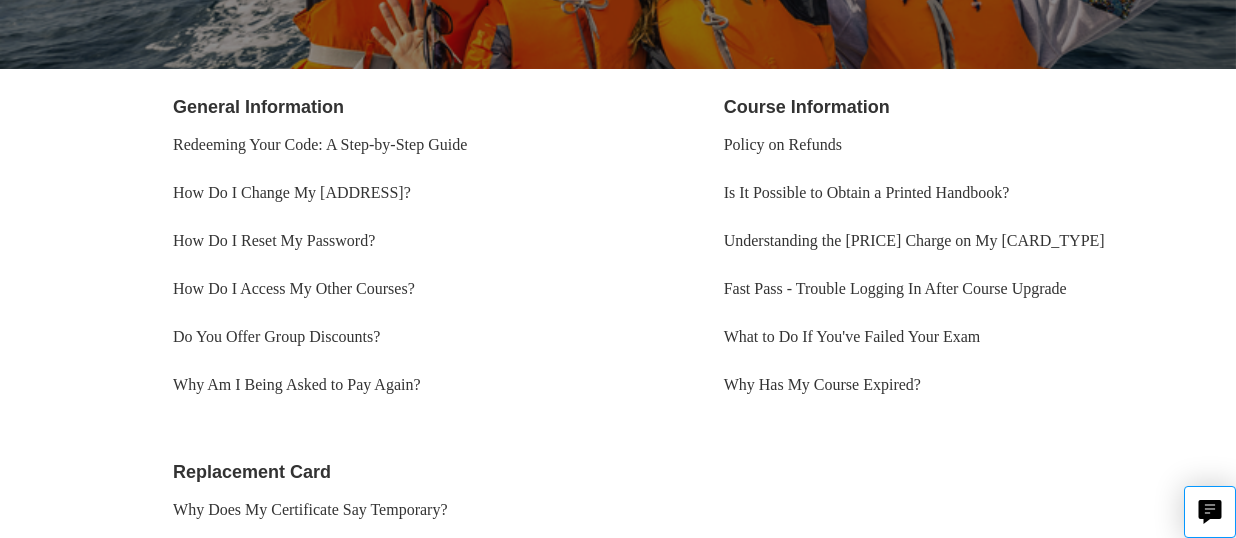scroll, scrollTop: 330, scrollLeft: 0, axis: vertical 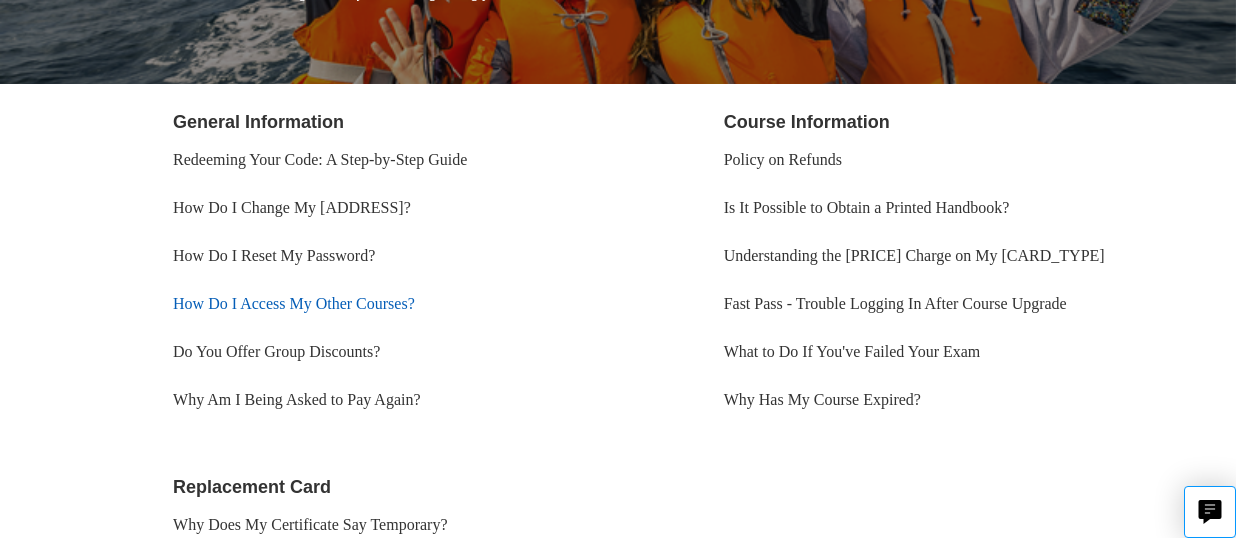 click on "How Do I Access My Other Courses?" at bounding box center (294, 303) 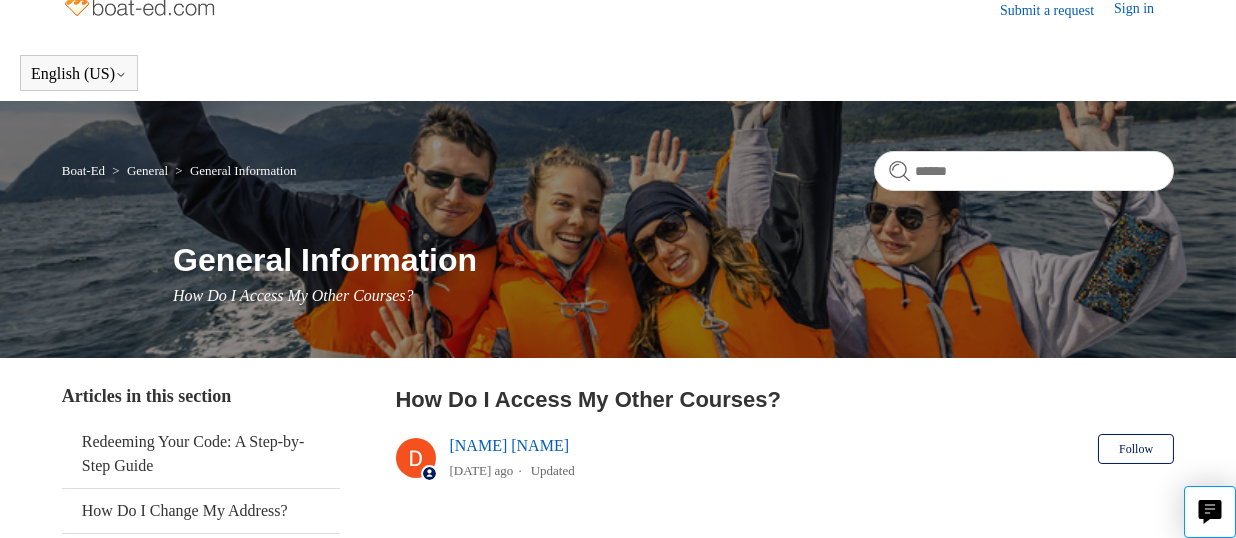 scroll, scrollTop: 0, scrollLeft: 0, axis: both 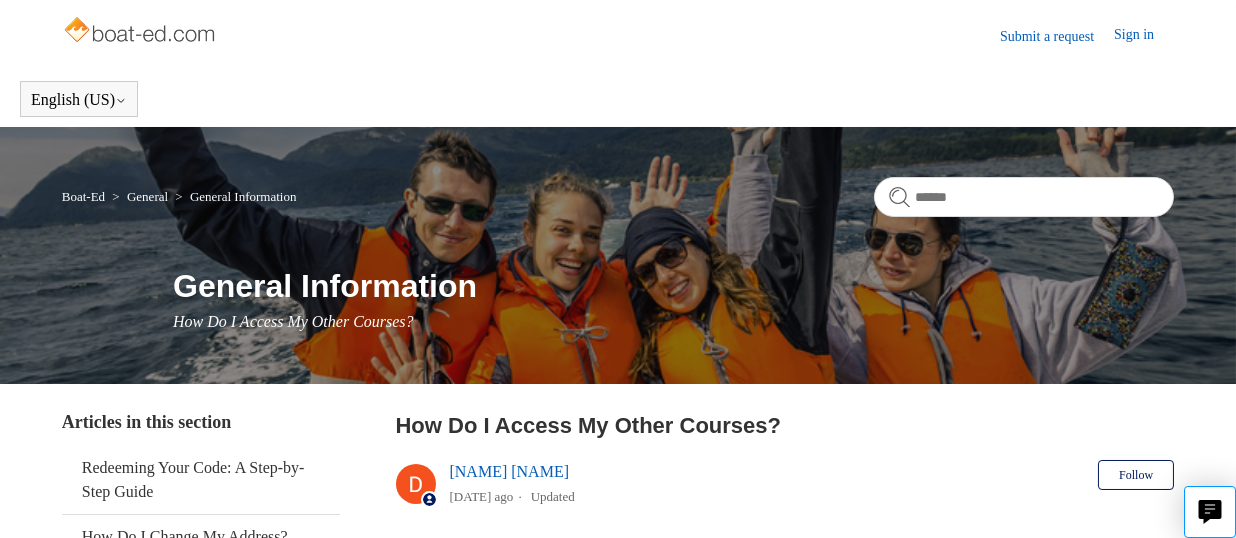 click on "Sign in" at bounding box center [1144, 36] 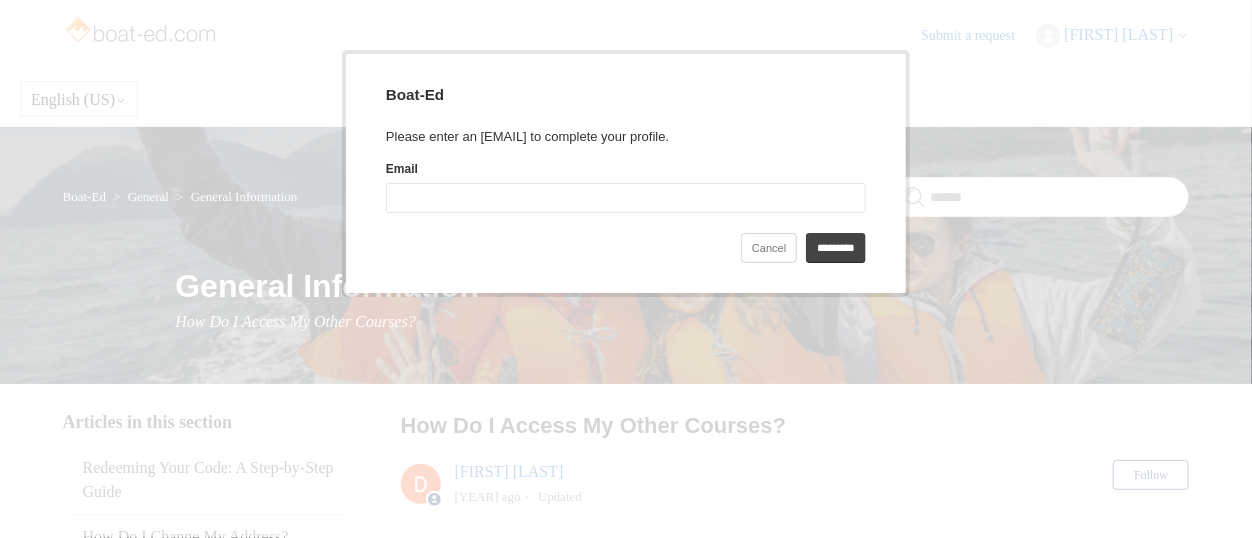scroll, scrollTop: 0, scrollLeft: 0, axis: both 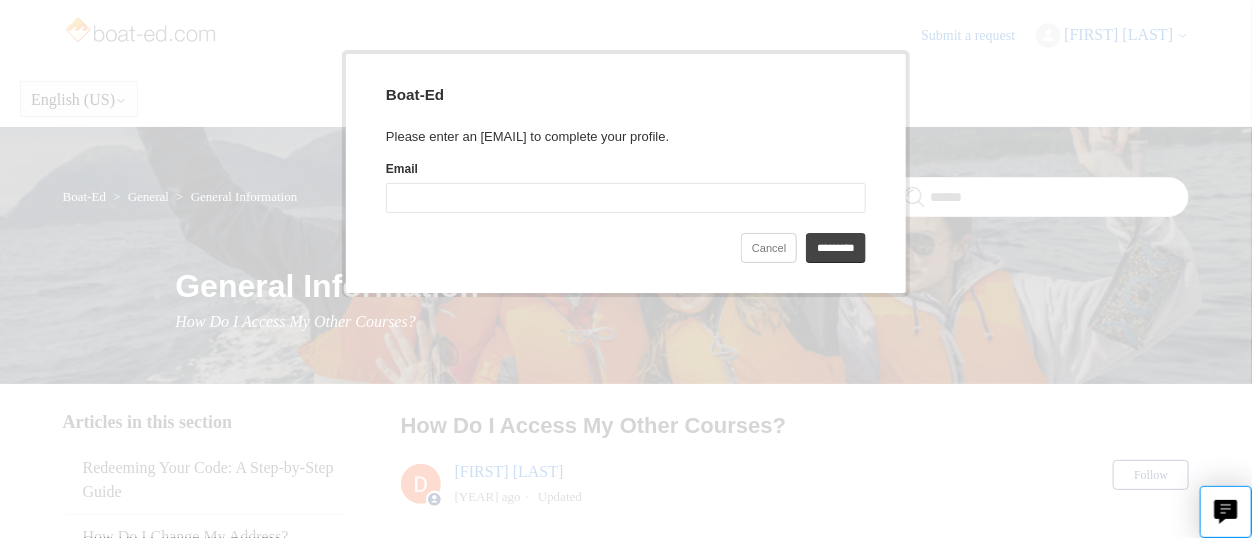 click on "Email" at bounding box center [626, 198] 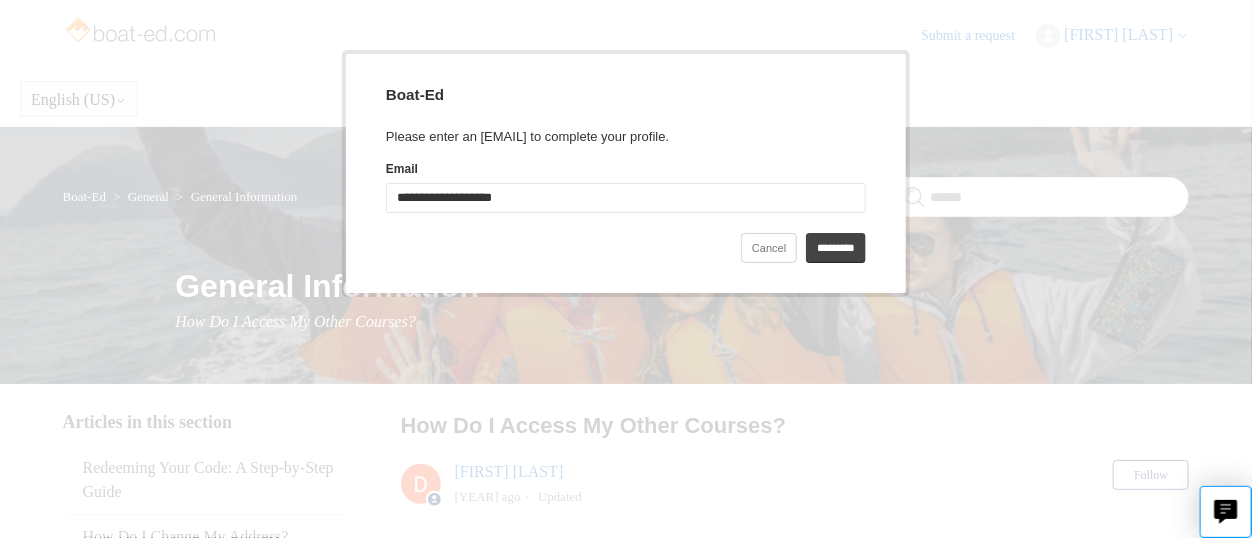 type on "**********" 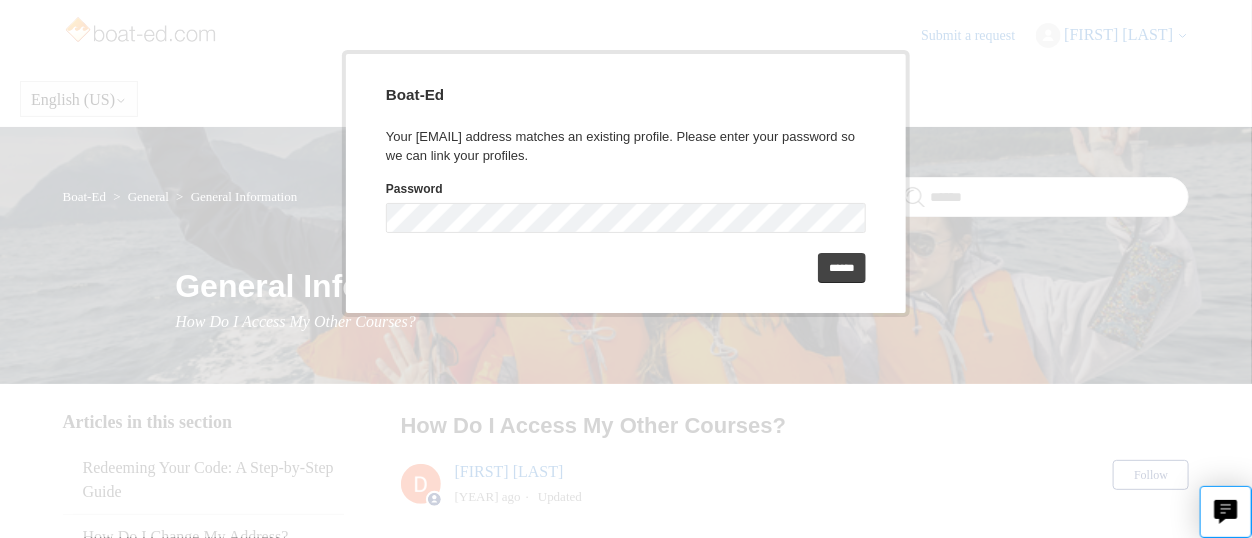 click on "******" at bounding box center [842, 268] 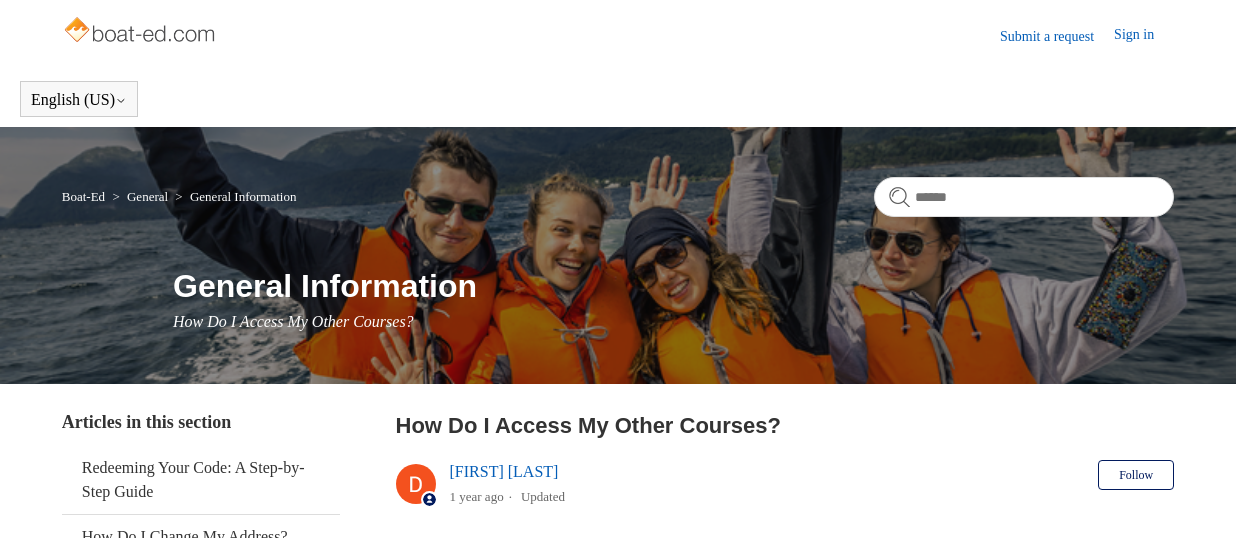 scroll, scrollTop: 0, scrollLeft: 0, axis: both 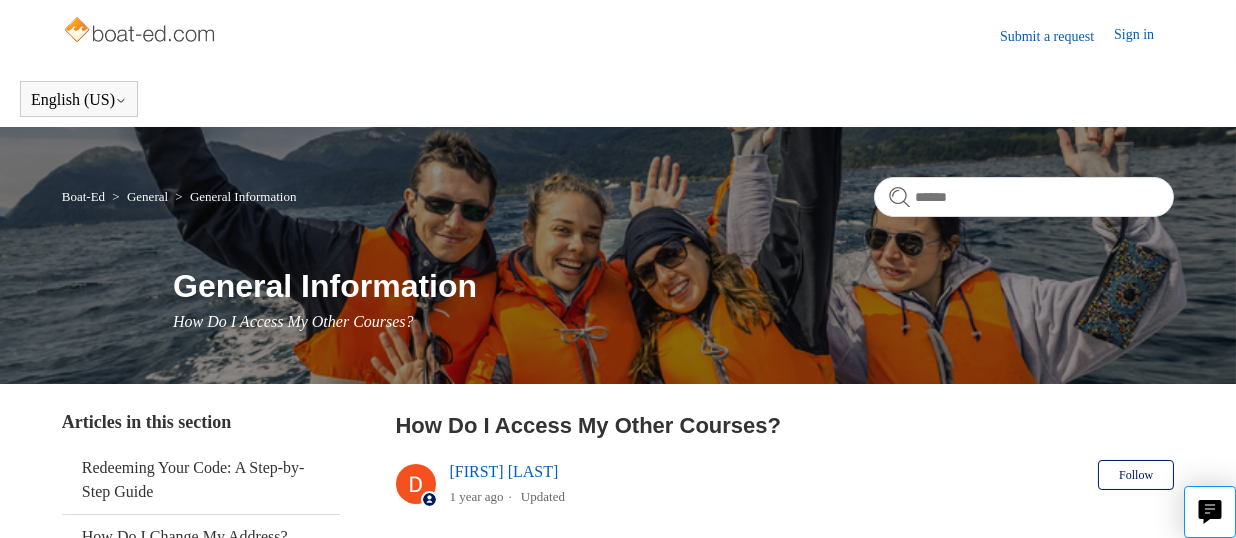 click on "Sign in" at bounding box center [1144, 36] 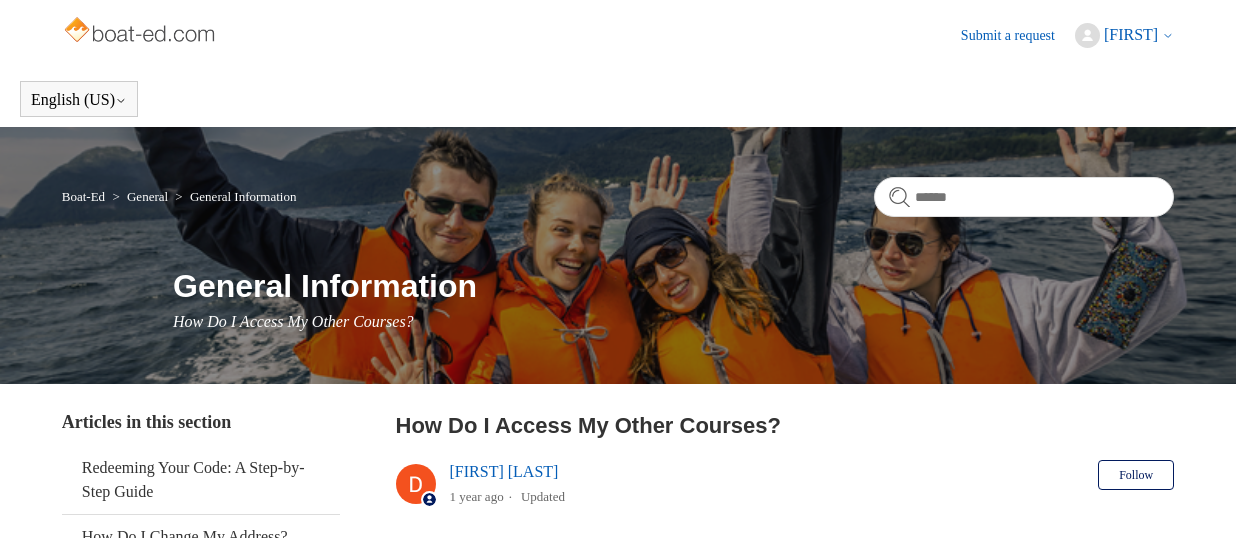 scroll, scrollTop: 0, scrollLeft: 0, axis: both 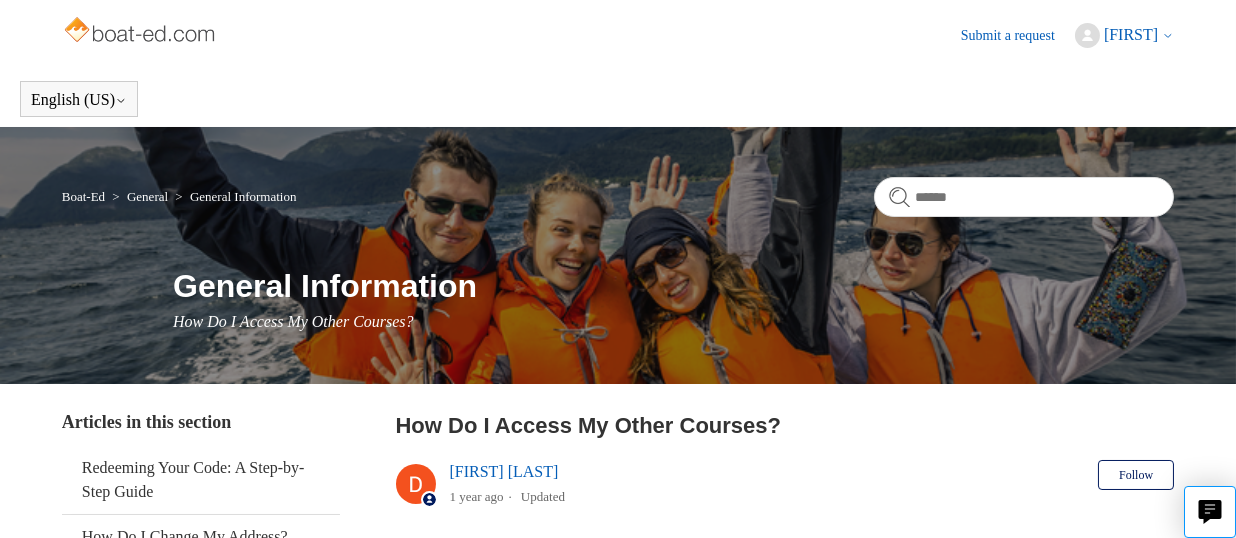click 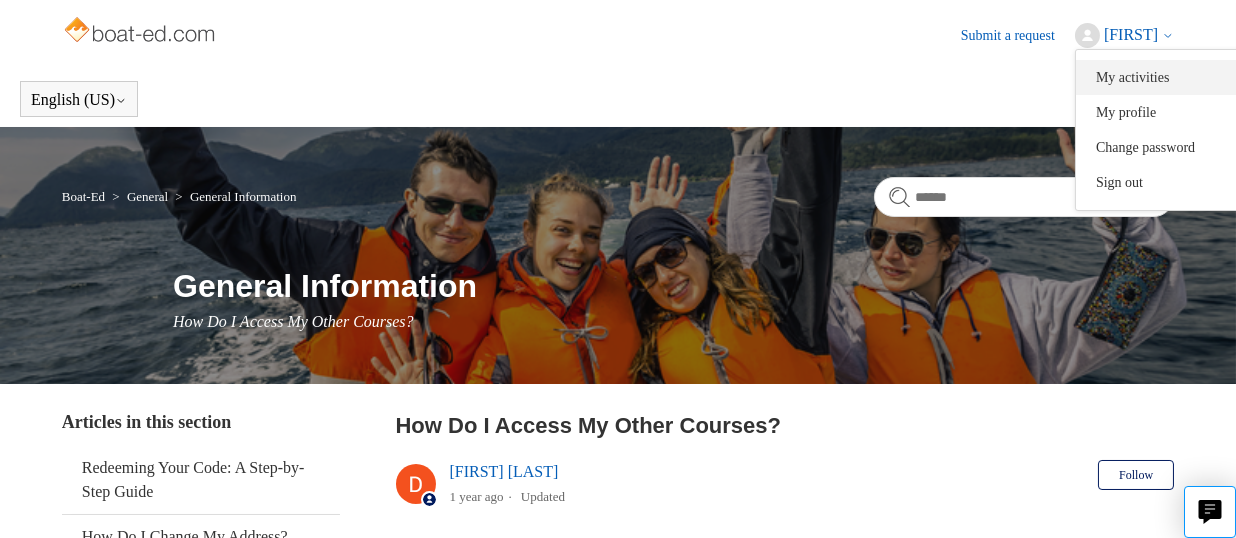 click on "My activities" at bounding box center [1160, 77] 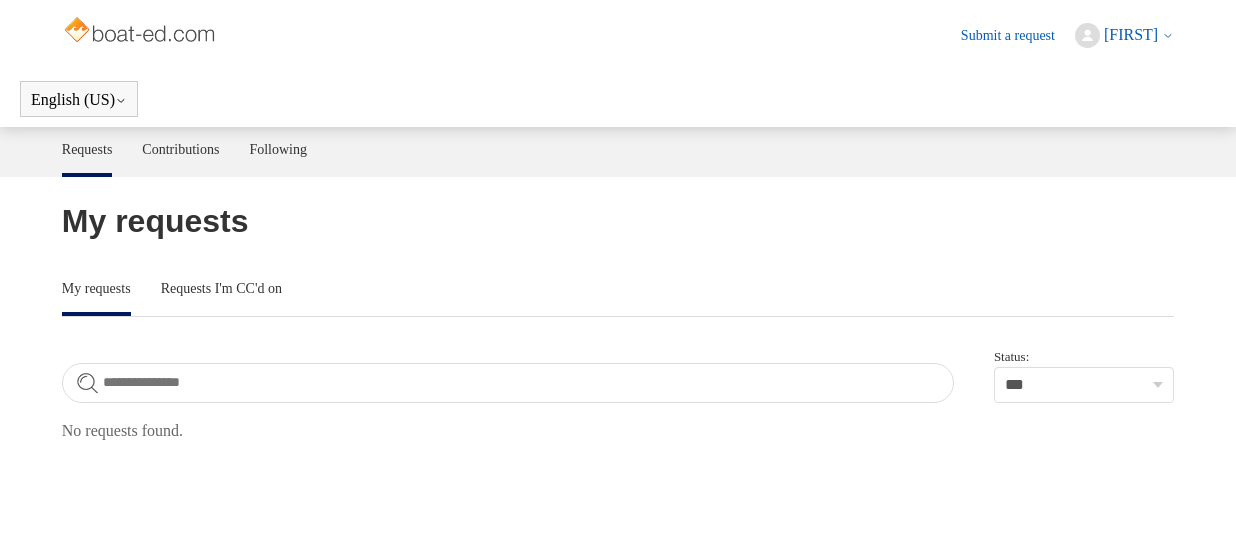scroll, scrollTop: 0, scrollLeft: 0, axis: both 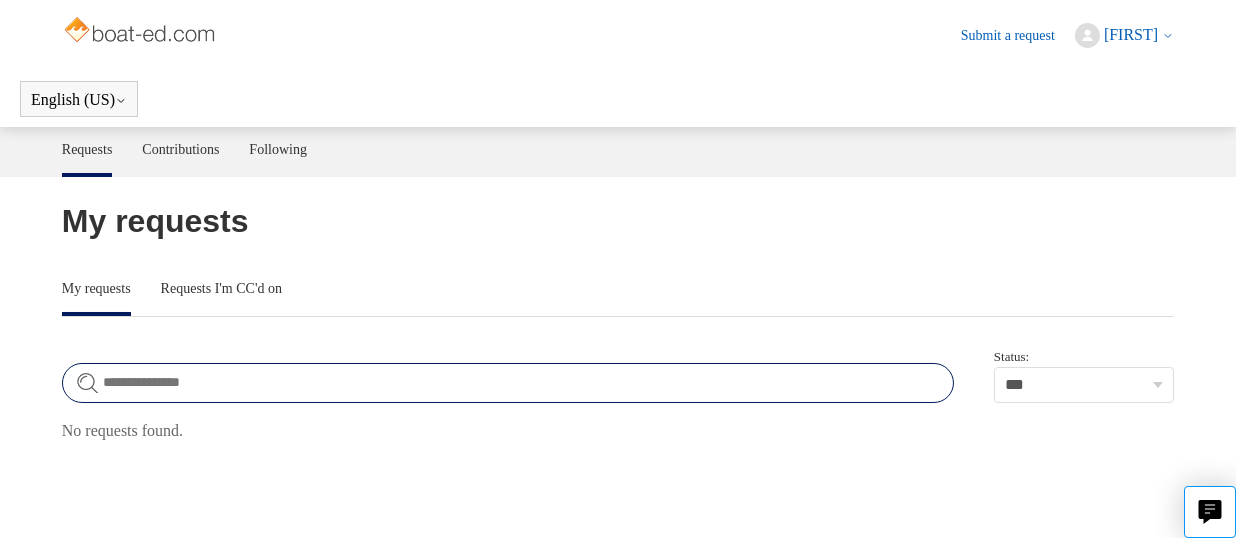 click on "Search requests" at bounding box center [508, 383] 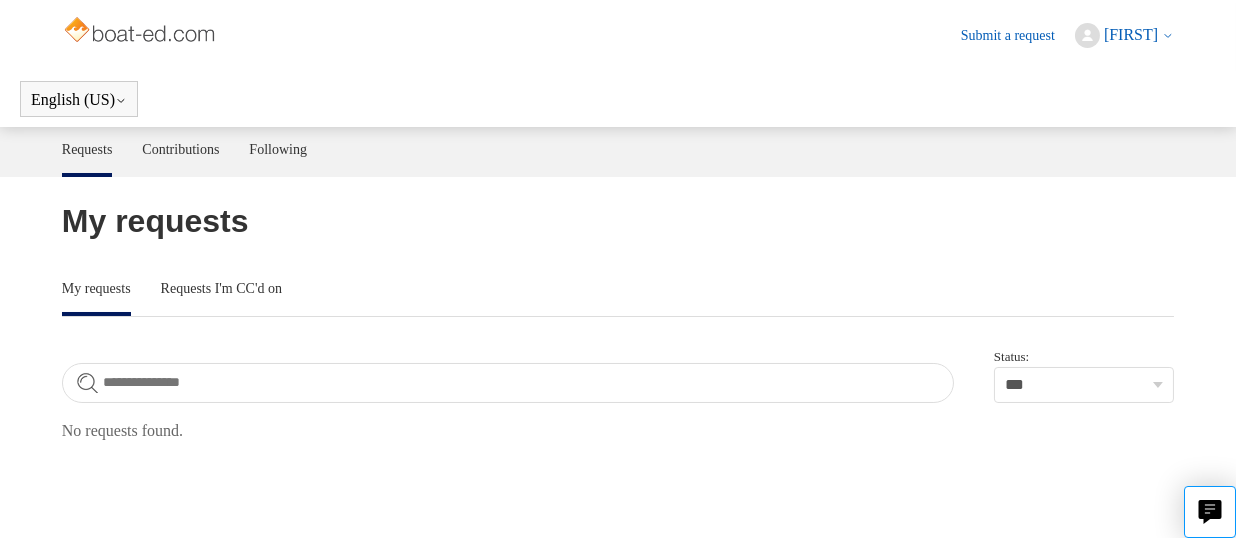 click on "[USERNAME]" at bounding box center (1131, 34) 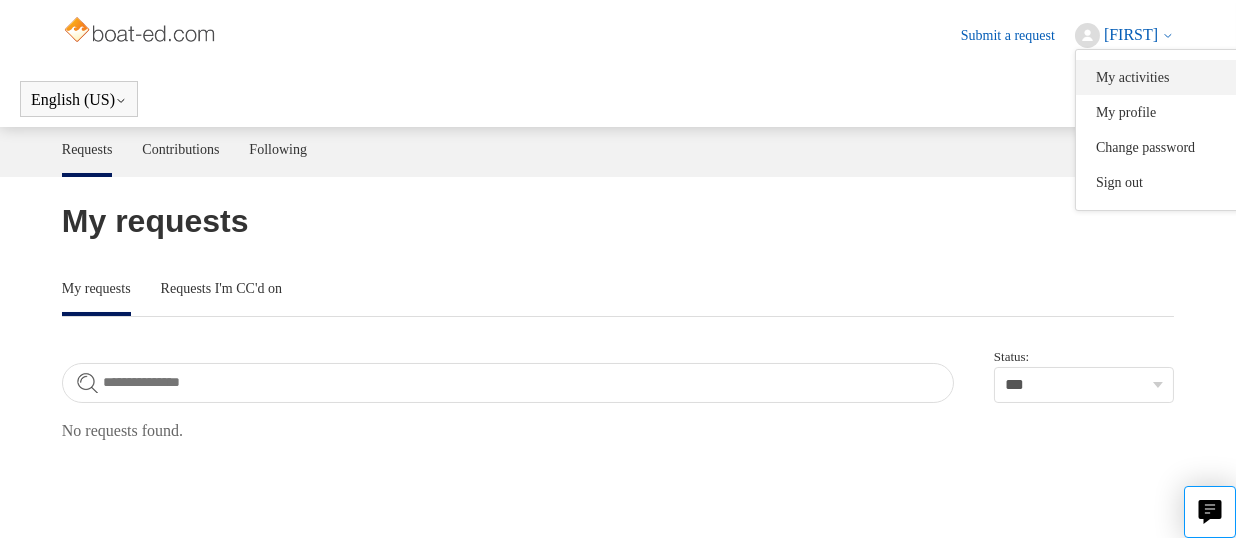 click on "My activities" at bounding box center [1160, 77] 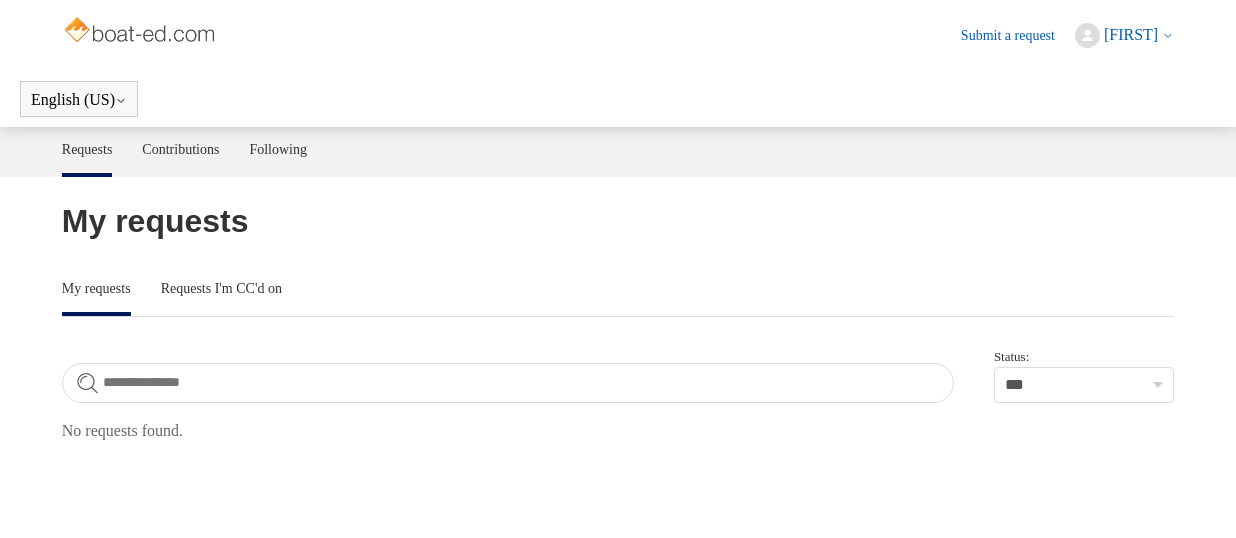 scroll, scrollTop: 0, scrollLeft: 0, axis: both 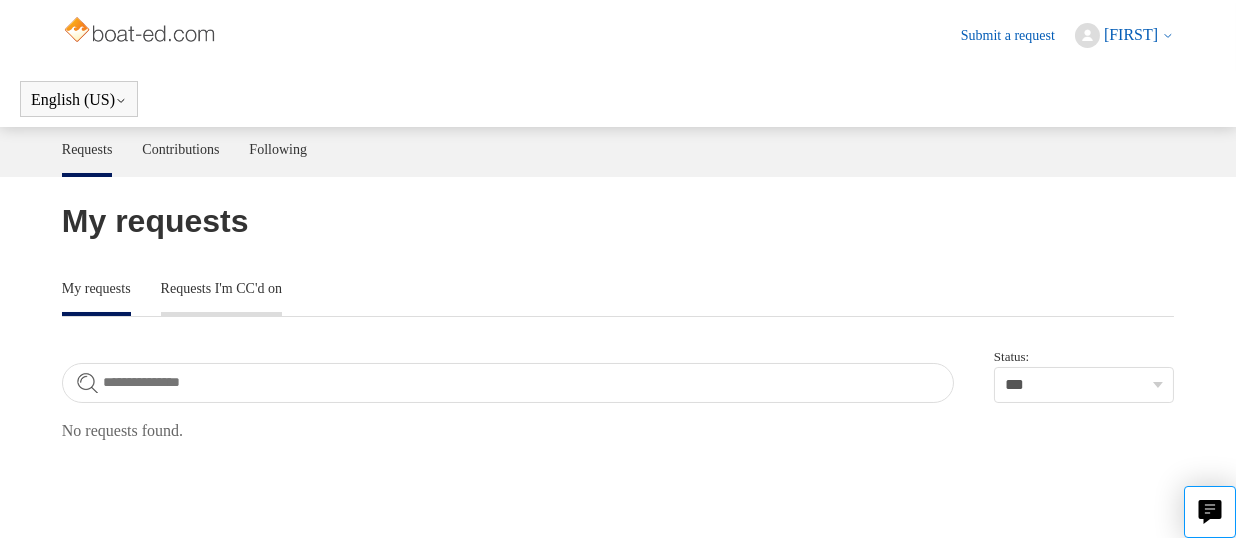 click on "Requests I'm CC'd on" at bounding box center [221, 287] 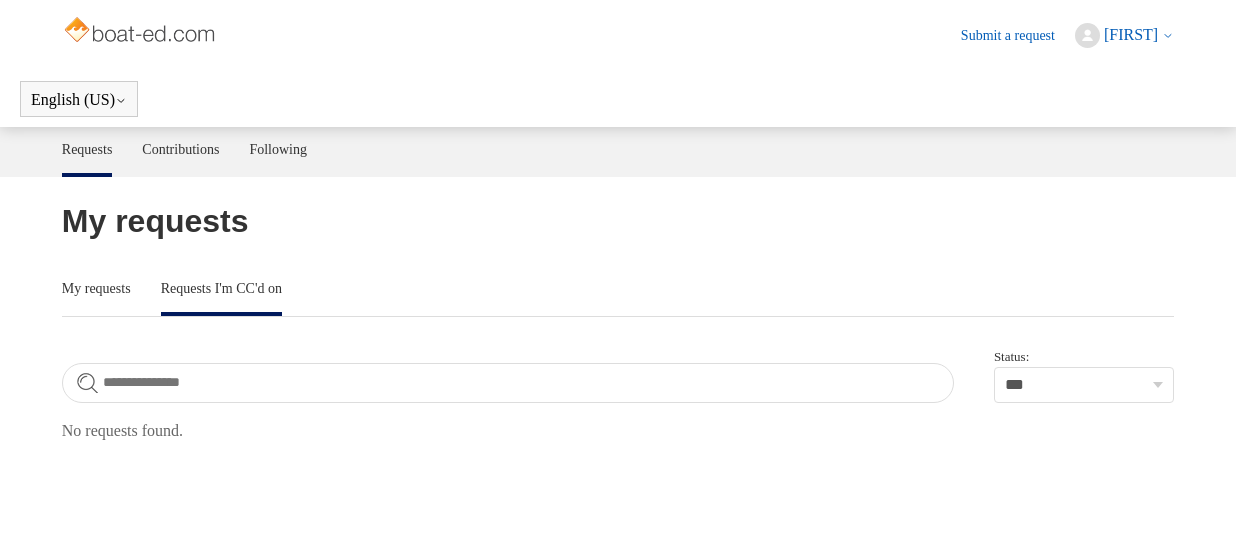 scroll, scrollTop: 0, scrollLeft: 0, axis: both 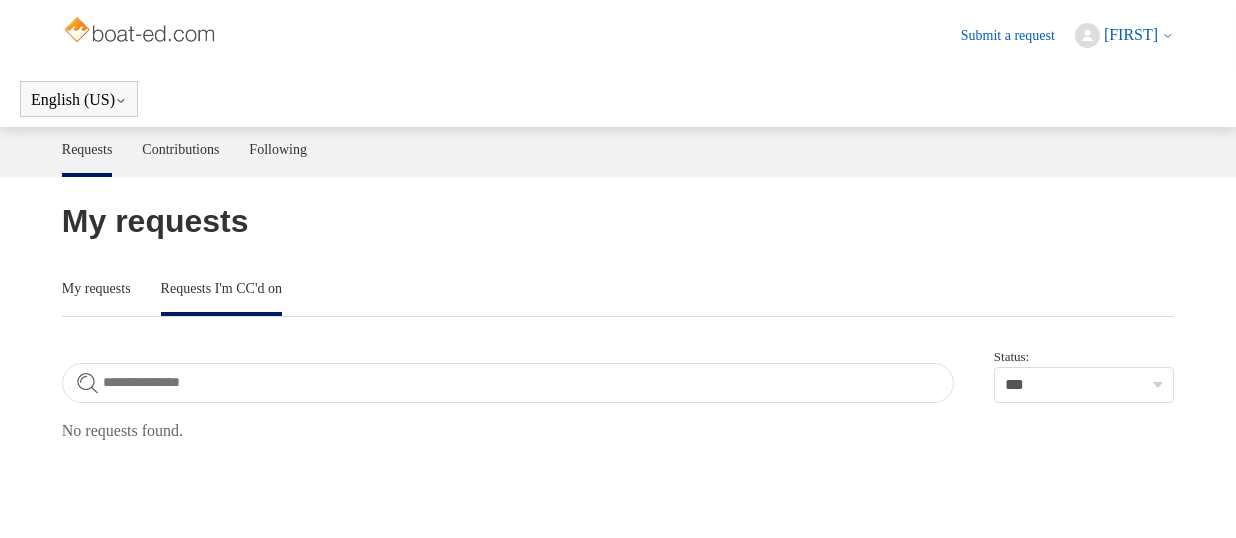 click on "Requests I'm CC'd on" at bounding box center [221, 289] 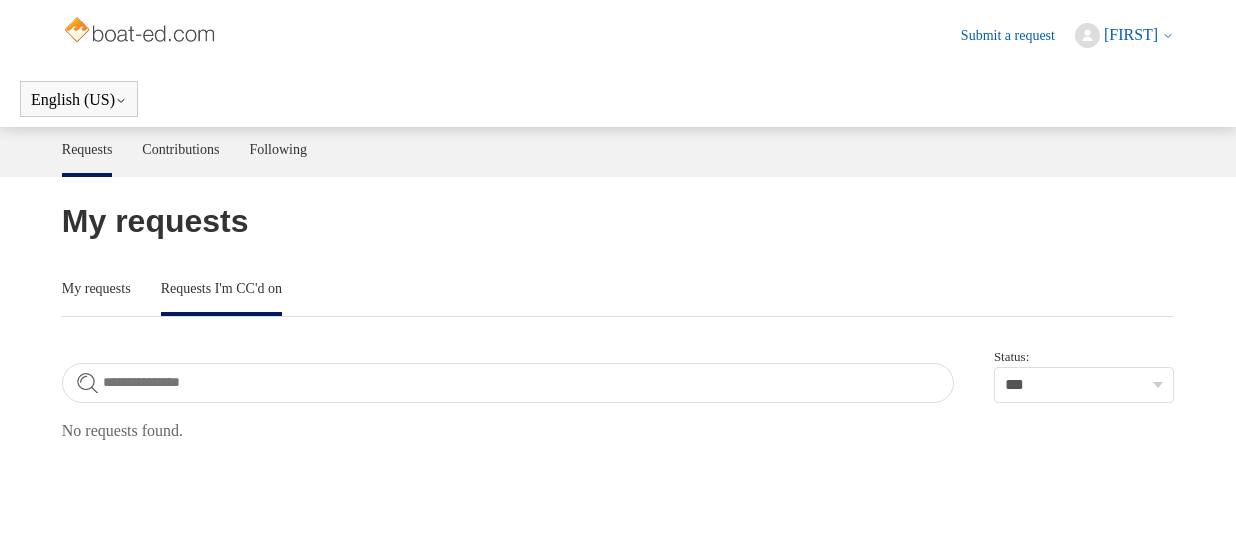 scroll, scrollTop: 0, scrollLeft: 0, axis: both 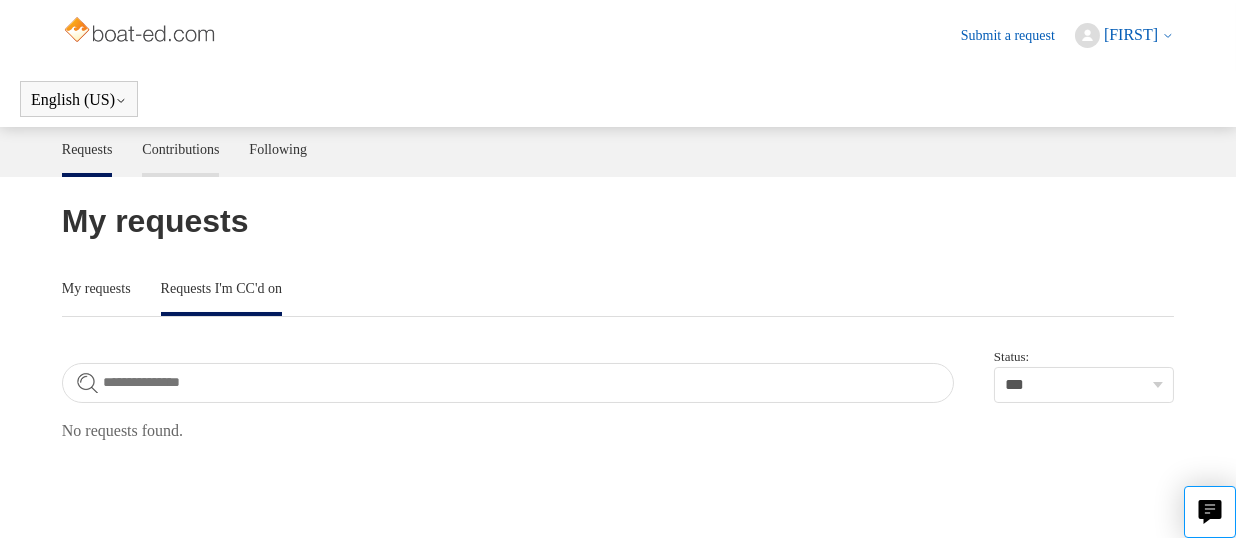 click on "Contributions" at bounding box center (180, 148) 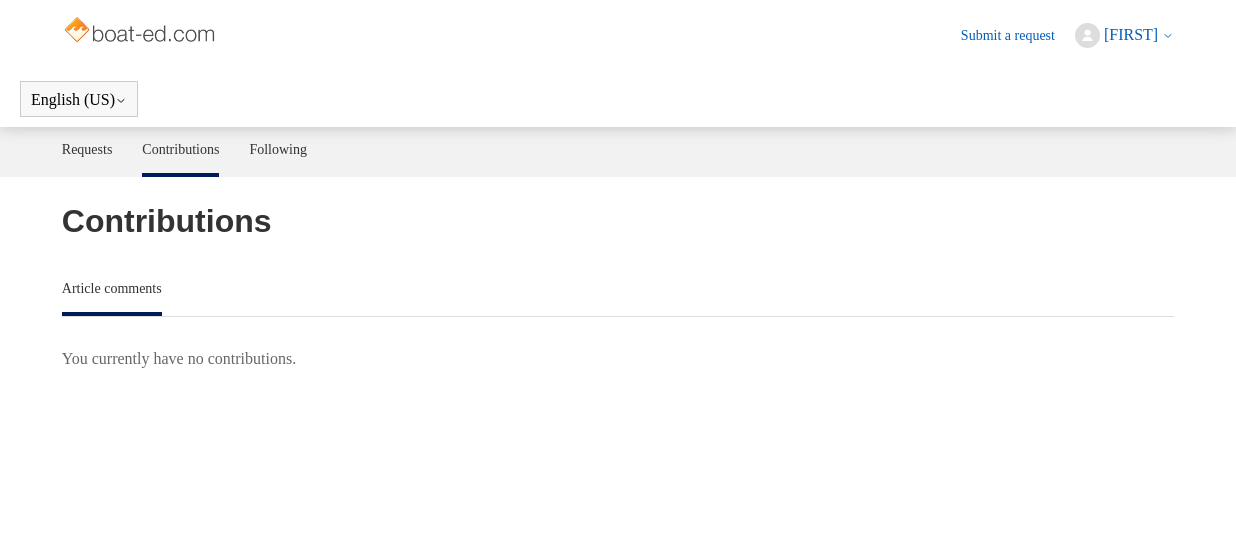 scroll, scrollTop: 0, scrollLeft: 0, axis: both 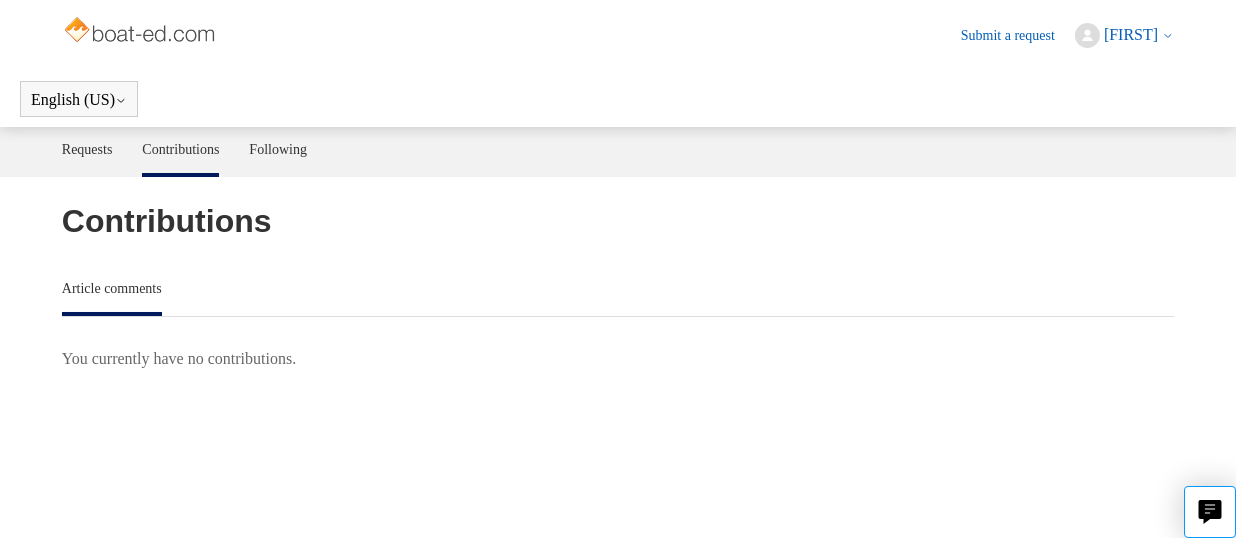 click on "Submit a request" at bounding box center (1018, 35) 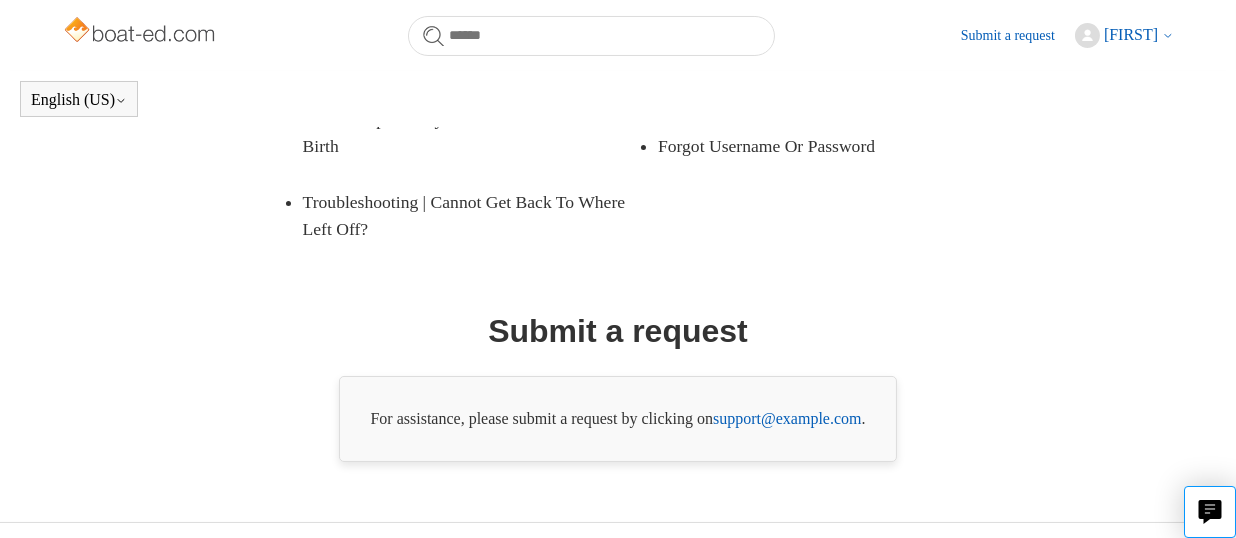 scroll, scrollTop: 535, scrollLeft: 0, axis: vertical 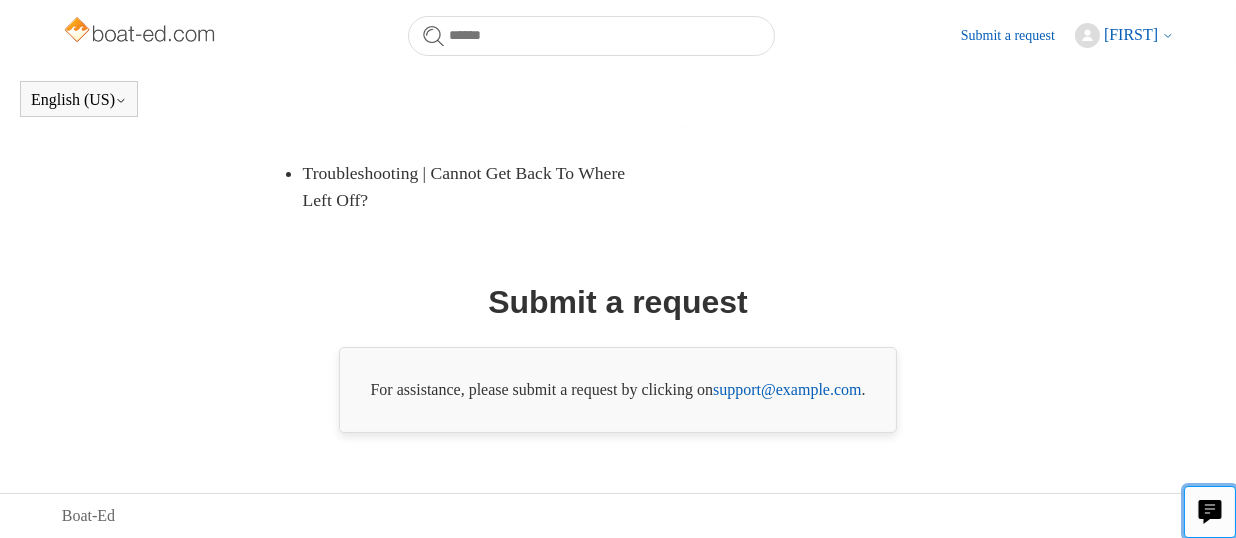 click 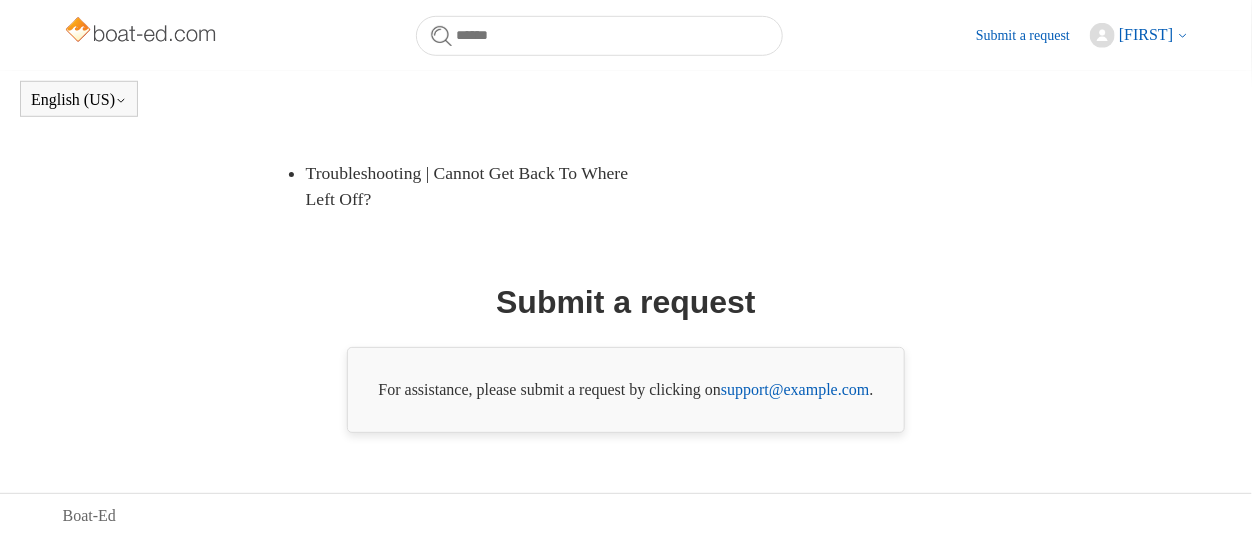 click at bounding box center (626, 269) 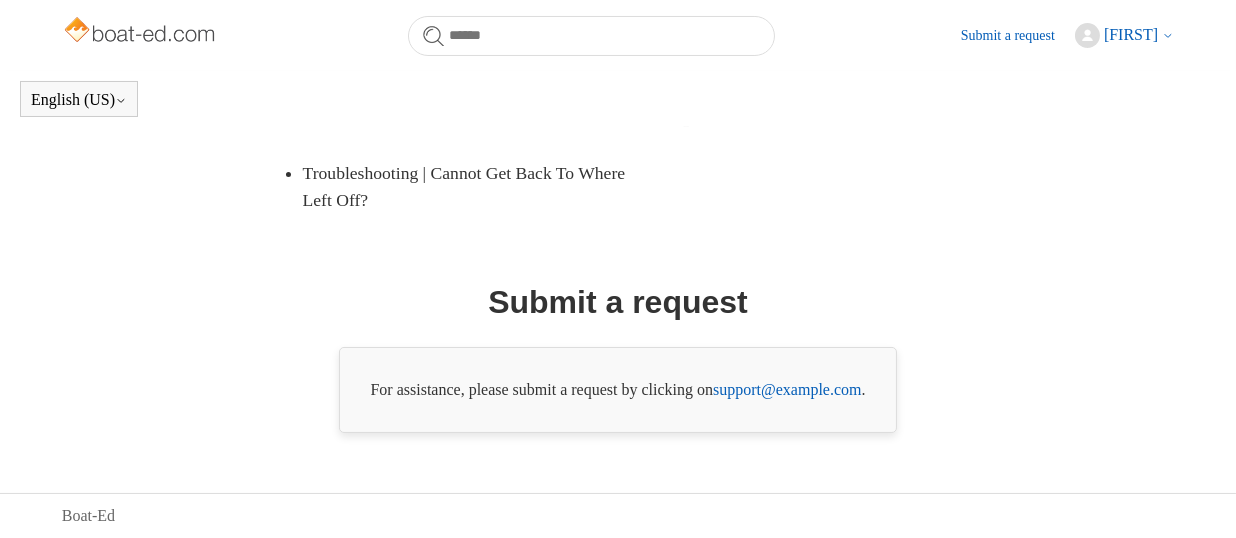click on "[USERNAME]" at bounding box center [1131, 34] 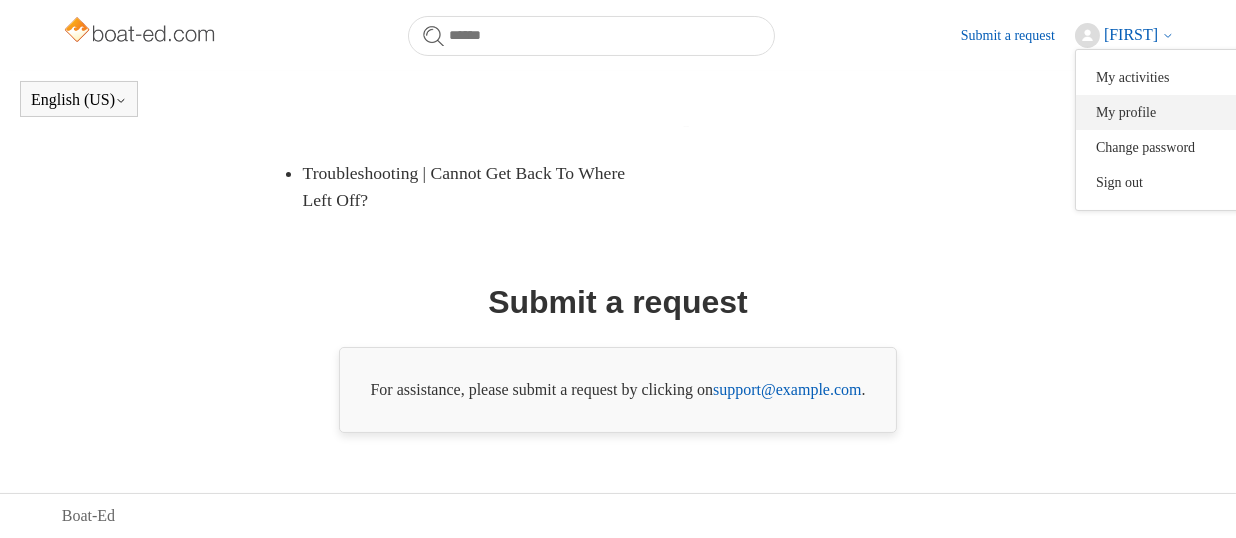 click on "My profile" at bounding box center [1160, 112] 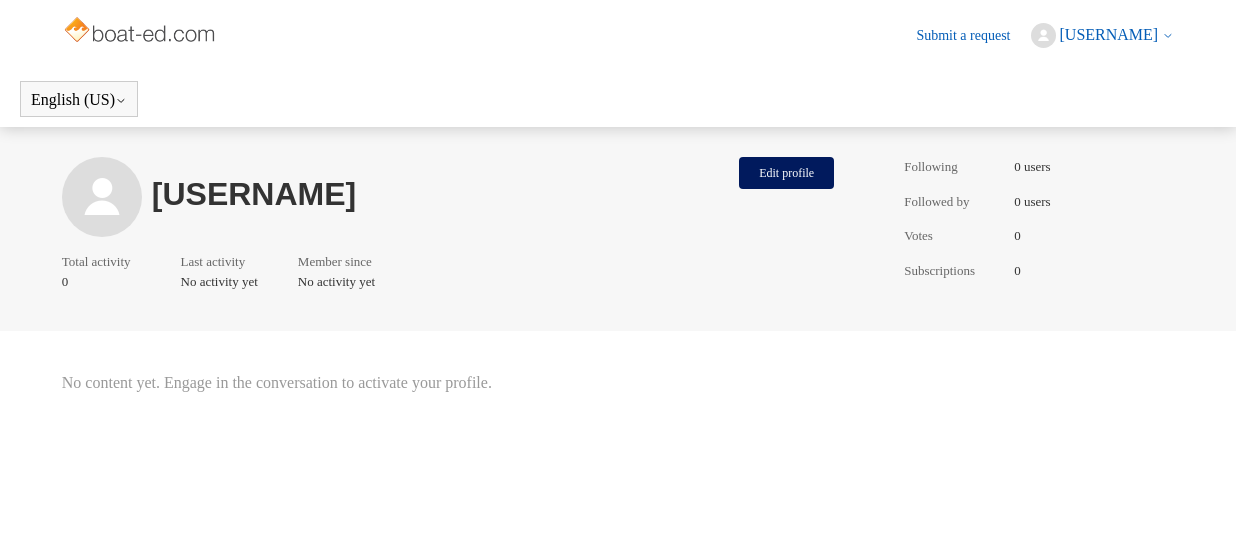 scroll, scrollTop: 0, scrollLeft: 0, axis: both 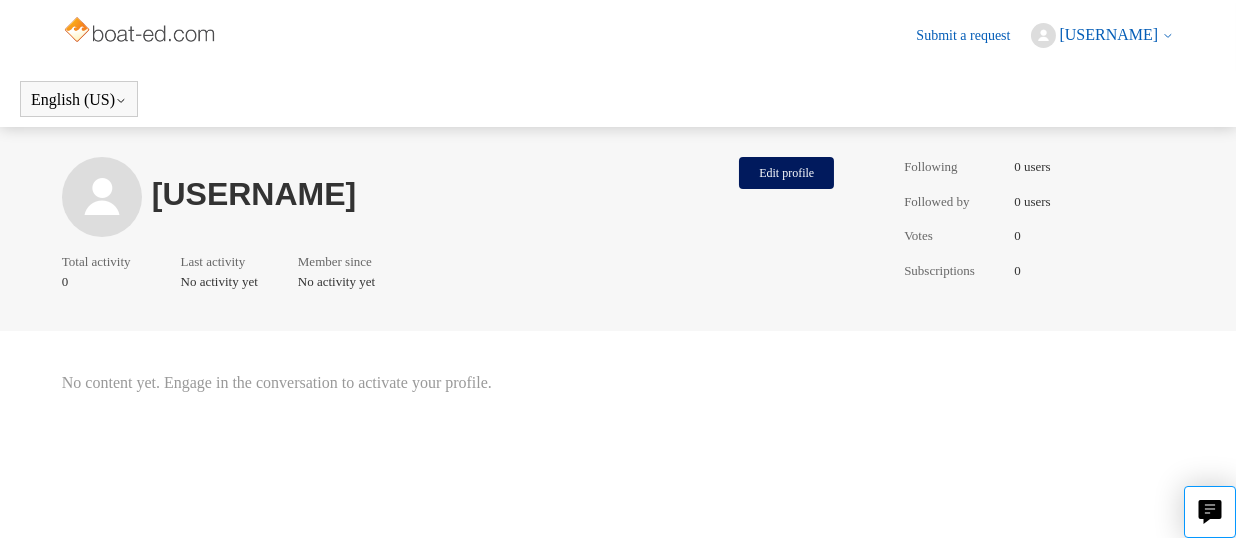 click on "[USERNAME]" at bounding box center (1109, 34) 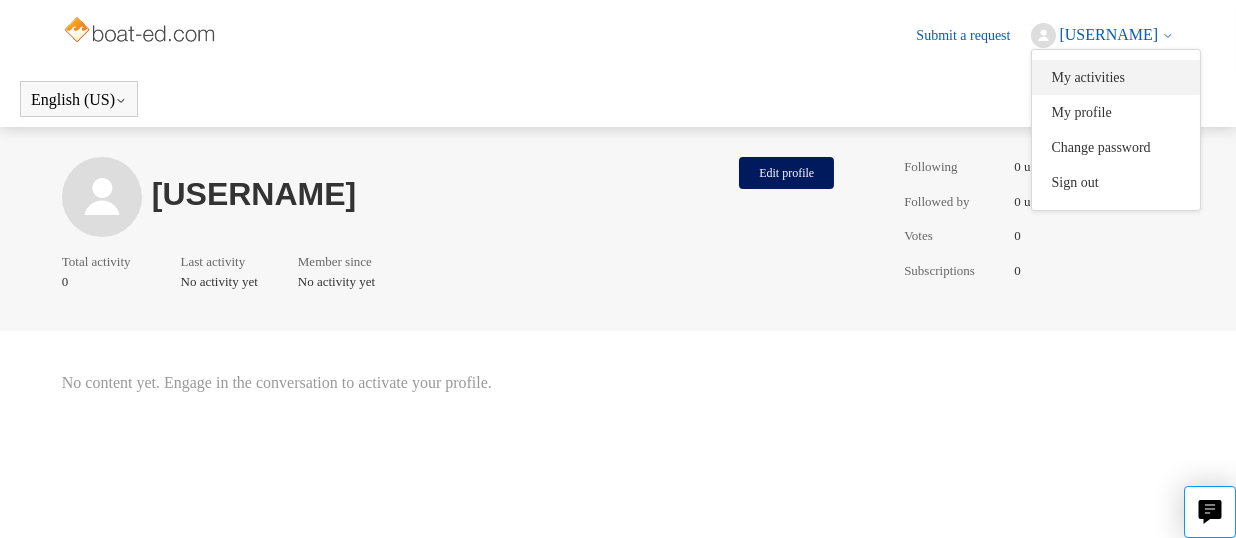 click on "My activities" at bounding box center (1116, 77) 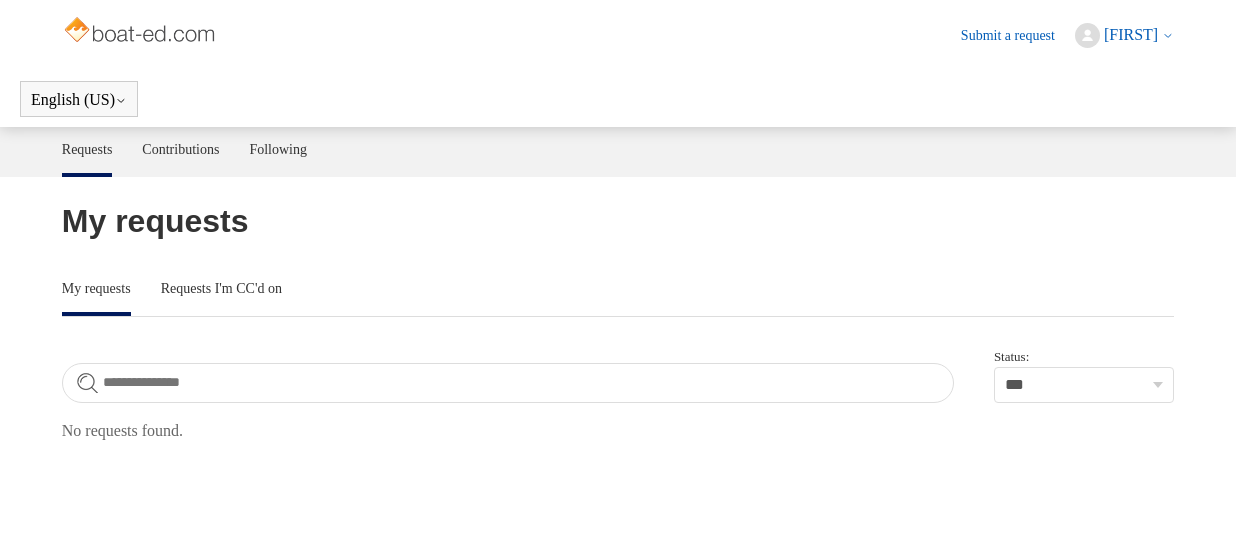 scroll, scrollTop: 0, scrollLeft: 0, axis: both 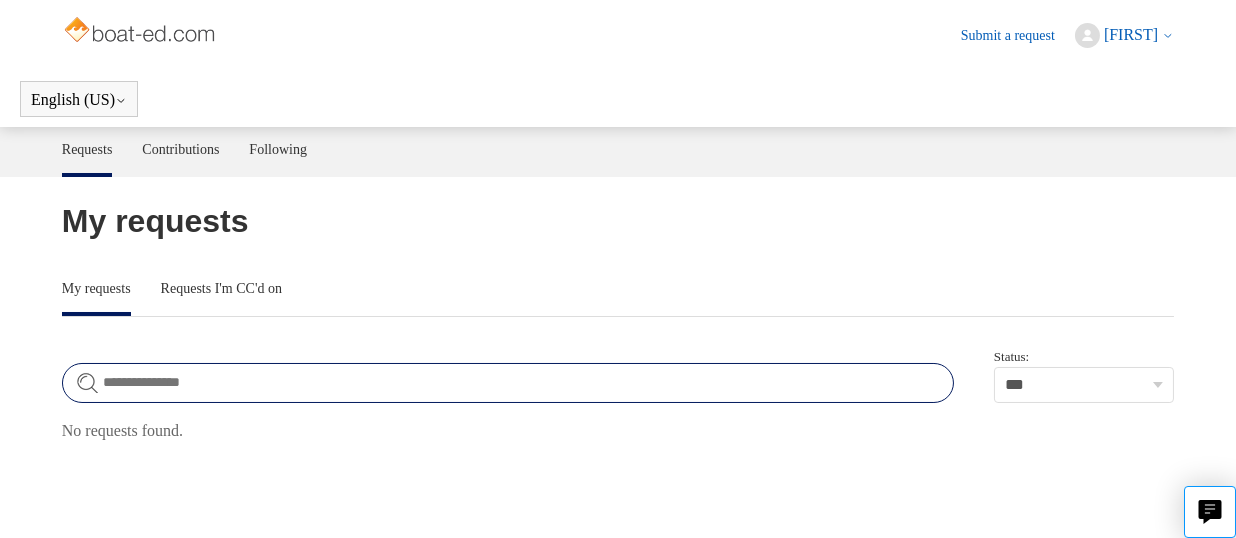 click on "Search requests" at bounding box center [508, 383] 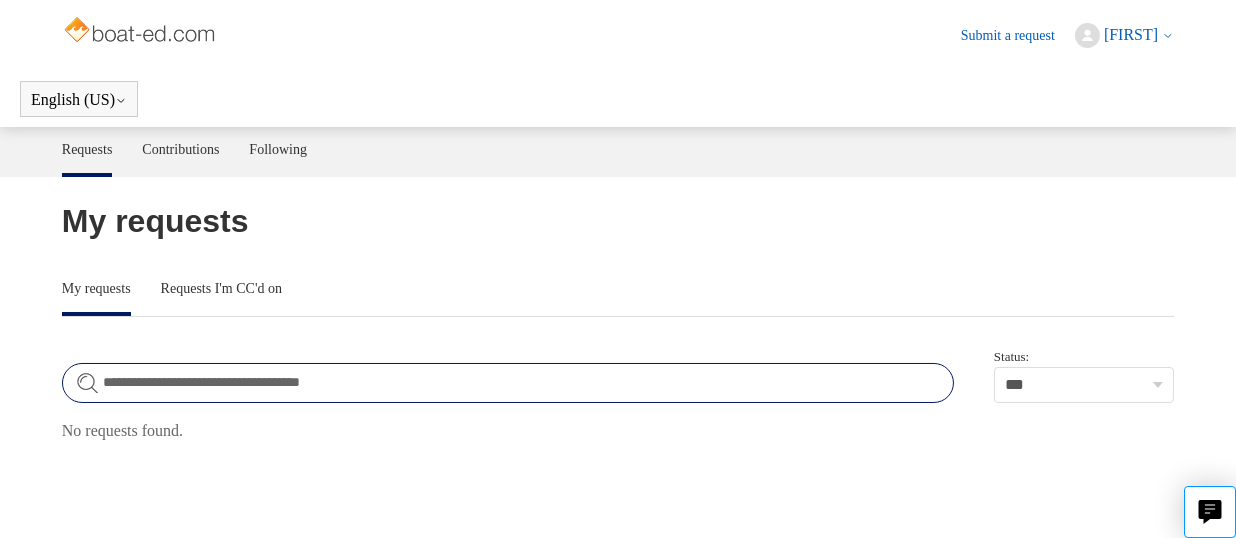 type on "**********" 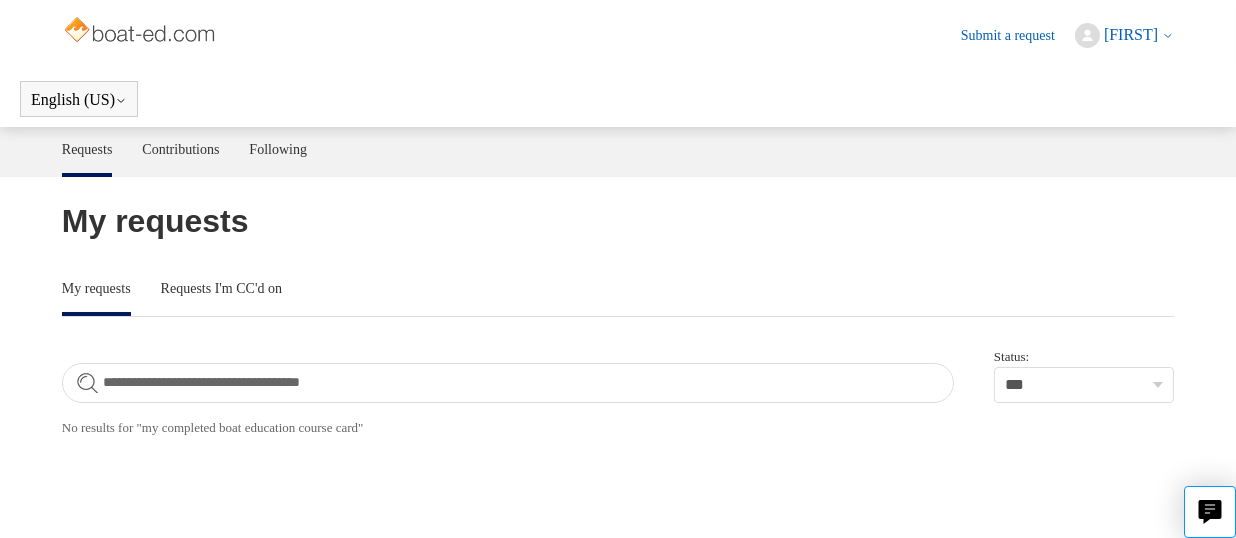 scroll, scrollTop: 91, scrollLeft: 0, axis: vertical 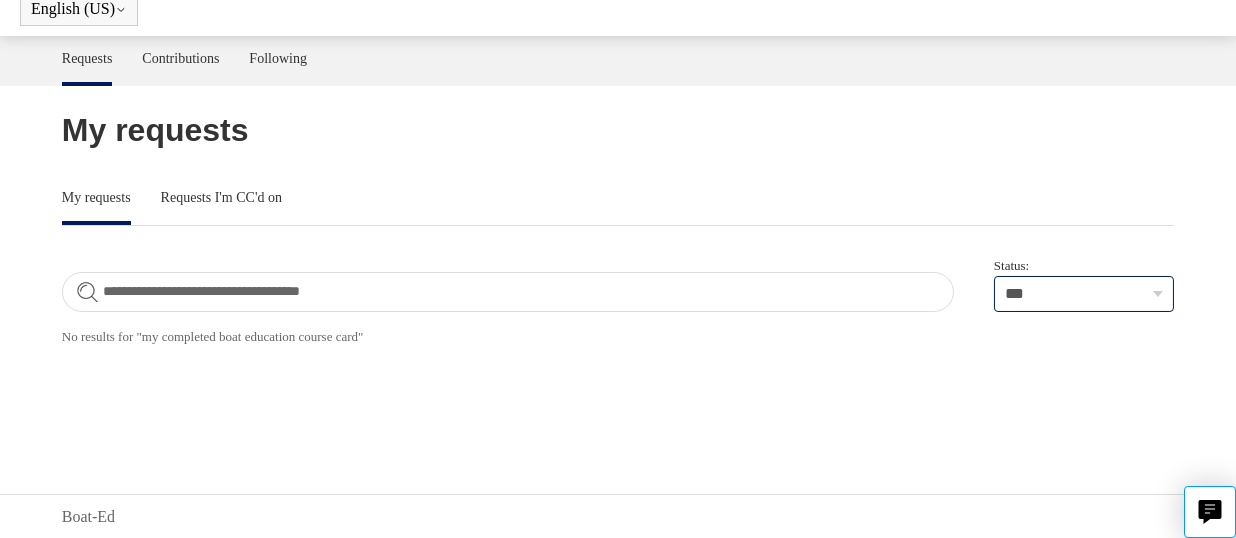 click on "**********" at bounding box center (1084, 294) 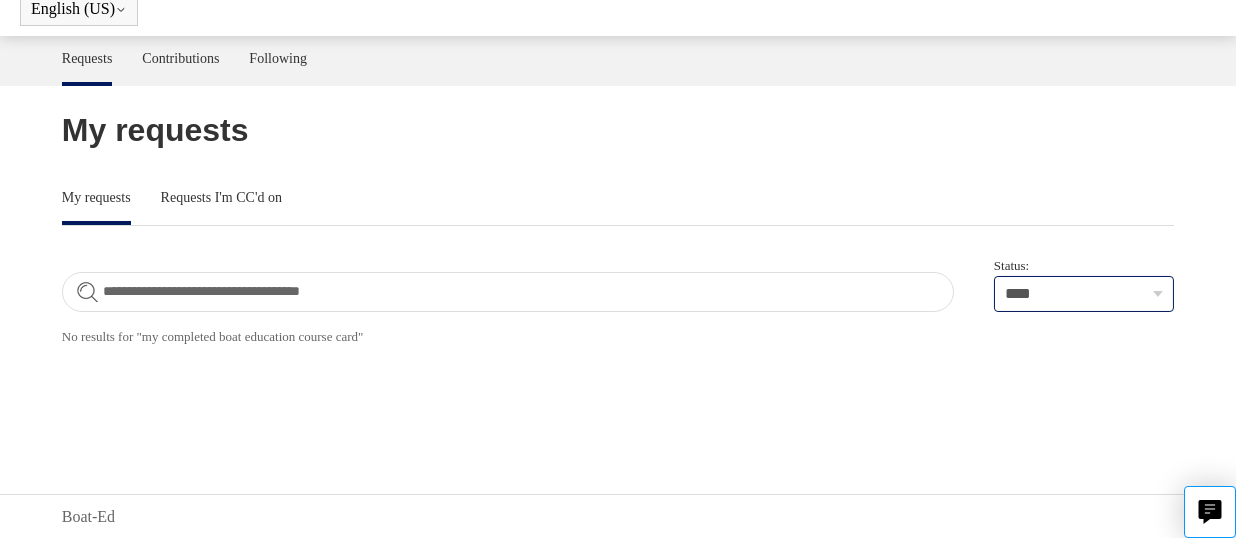 click on "**********" at bounding box center (1084, 294) 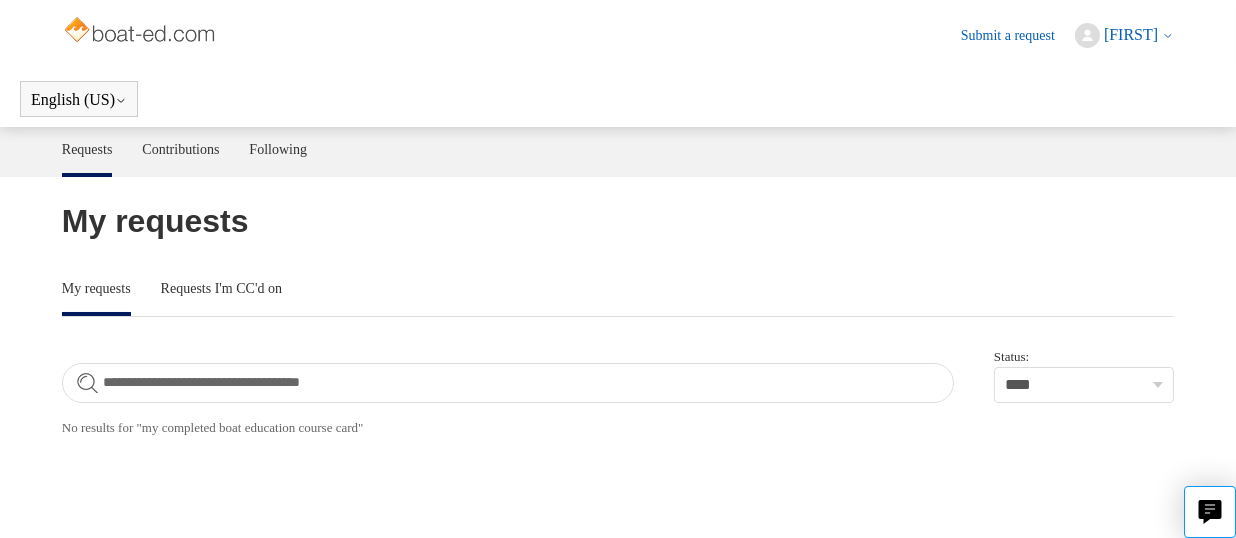 scroll, scrollTop: 91, scrollLeft: 0, axis: vertical 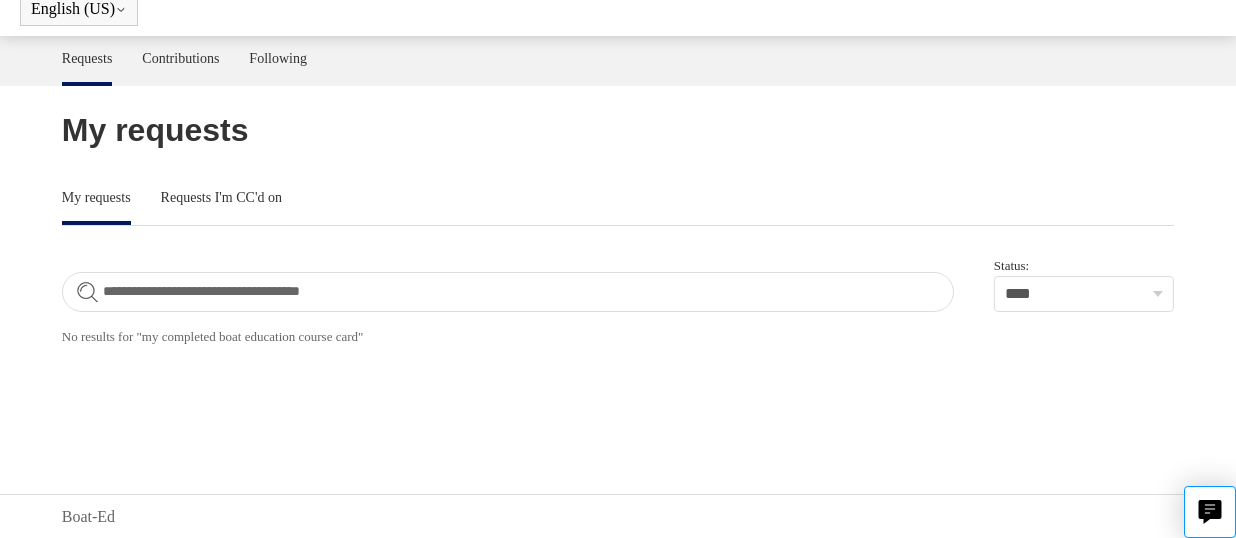 click on "My requests
My requests
Requests I'm CC'd on" at bounding box center (618, 166) 